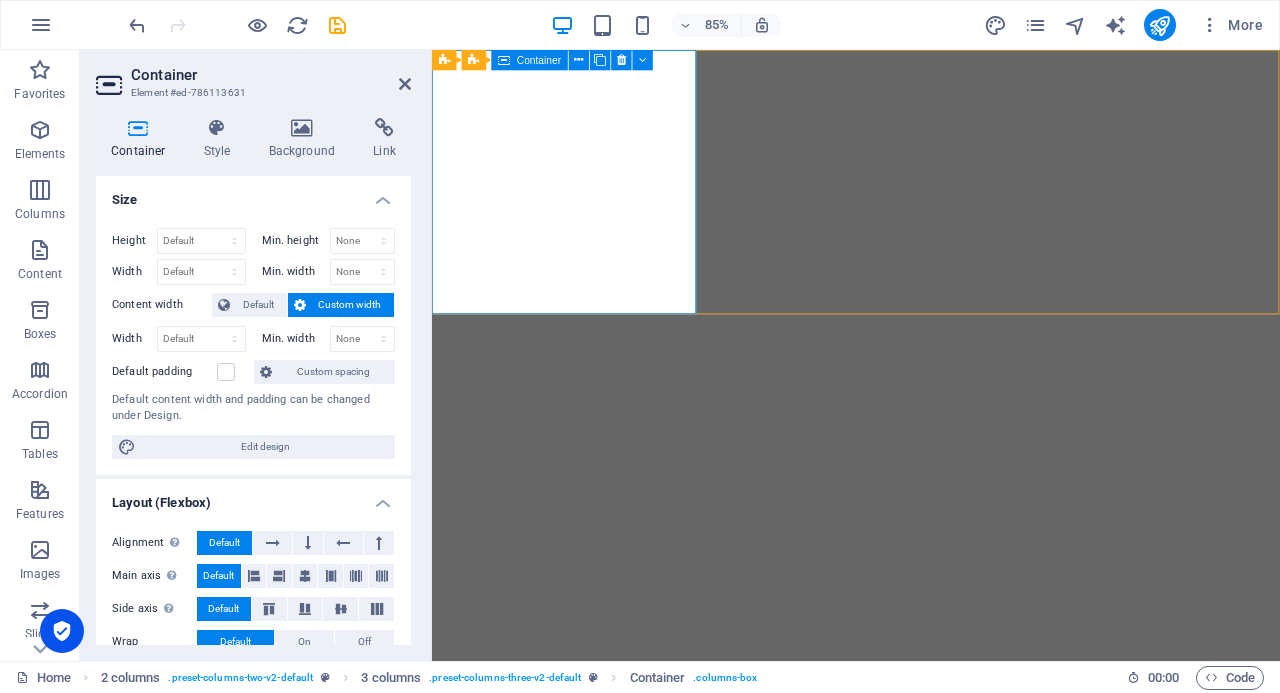 scroll, scrollTop: 0, scrollLeft: 0, axis: both 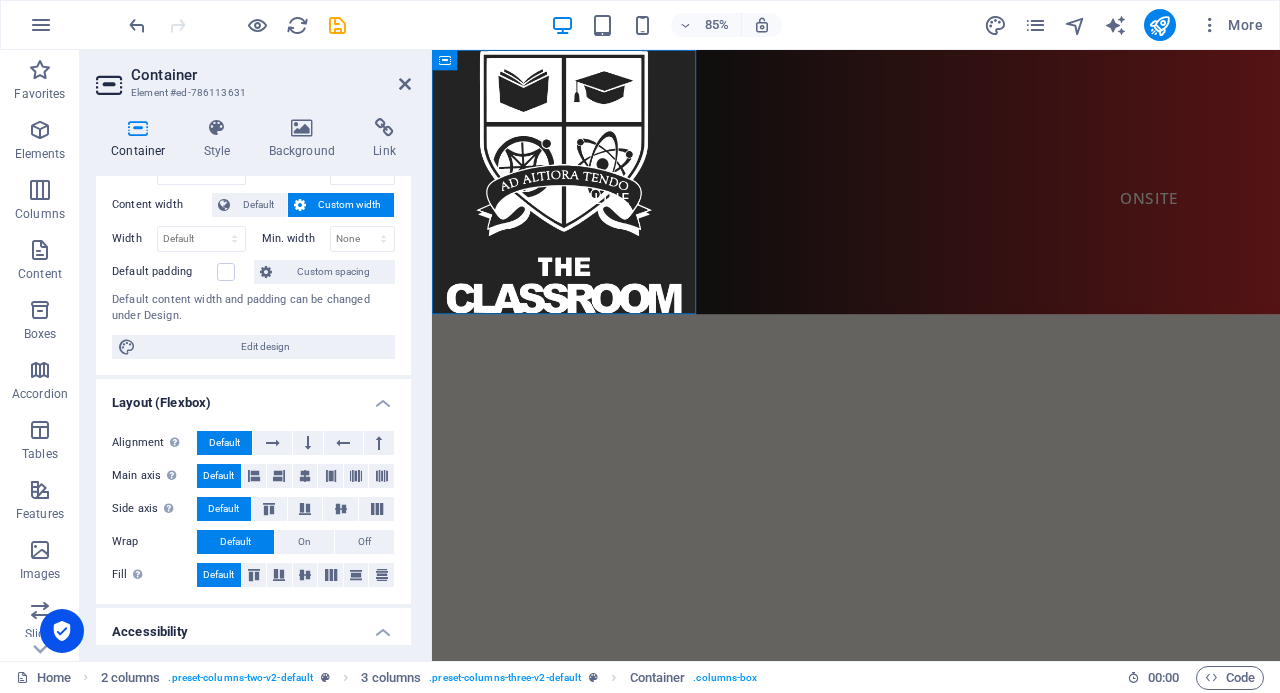 click on "Skip to main content
ONLINE ONSITE" at bounding box center [931, 205] 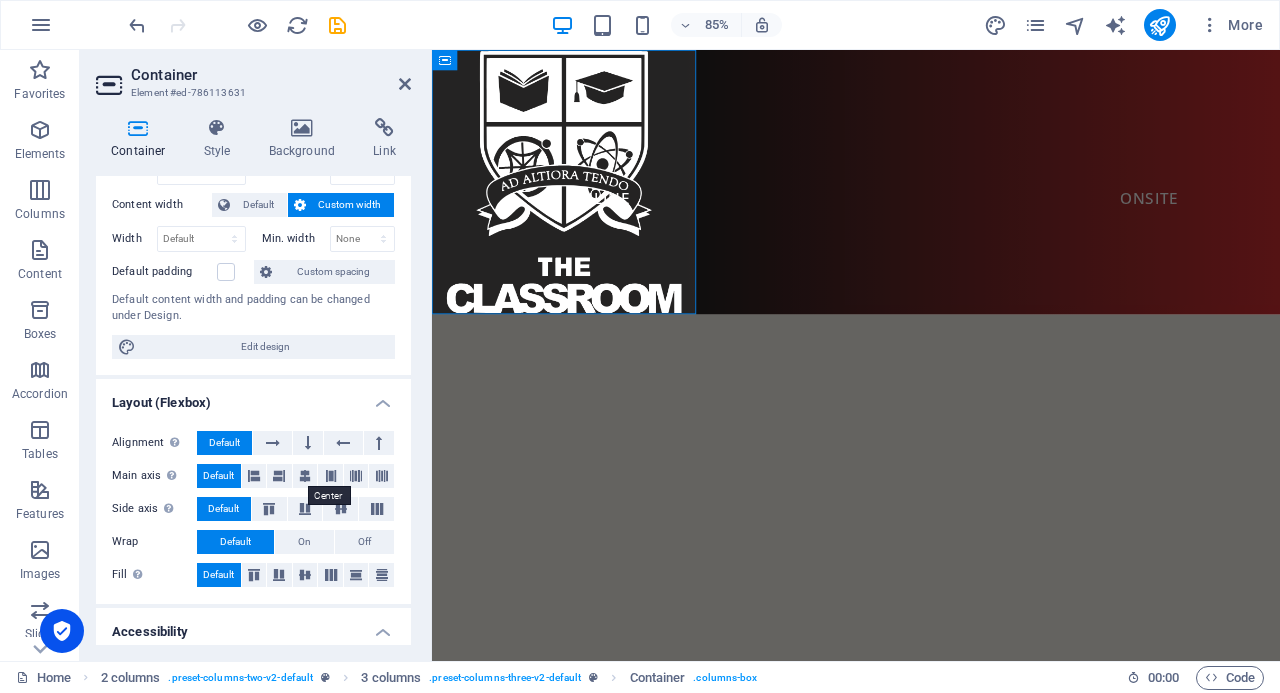 click at bounding box center [305, 476] 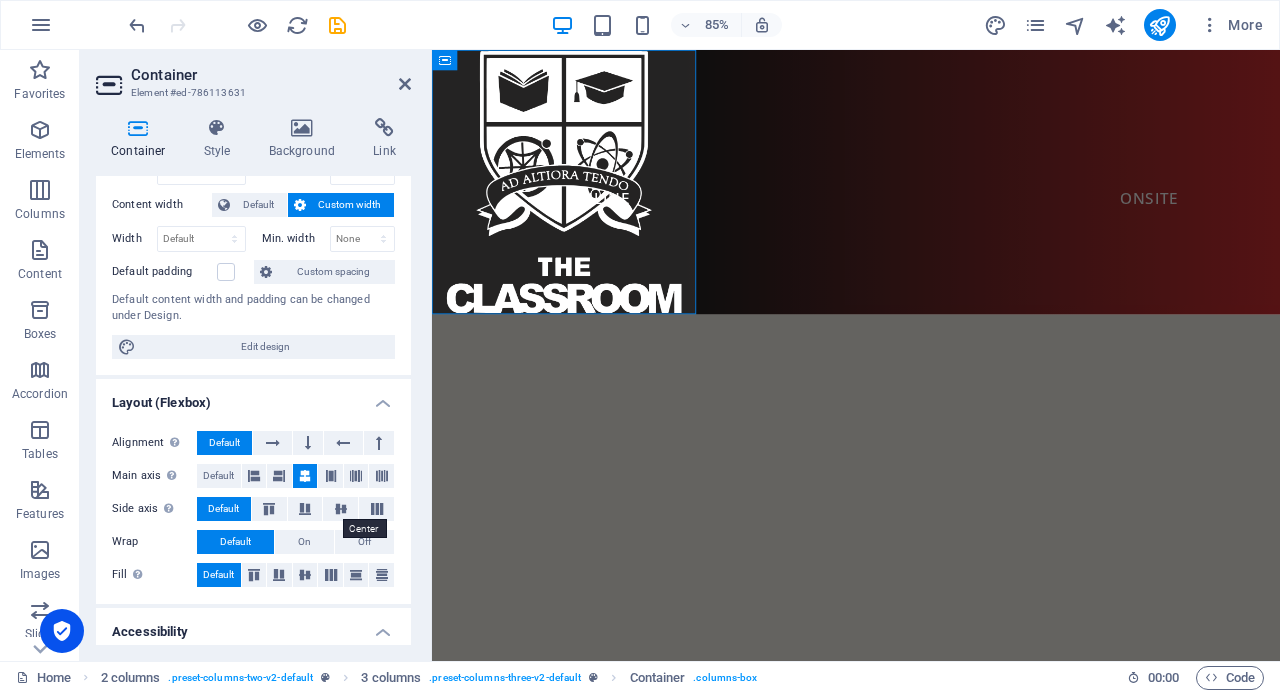 click at bounding box center [341, 509] 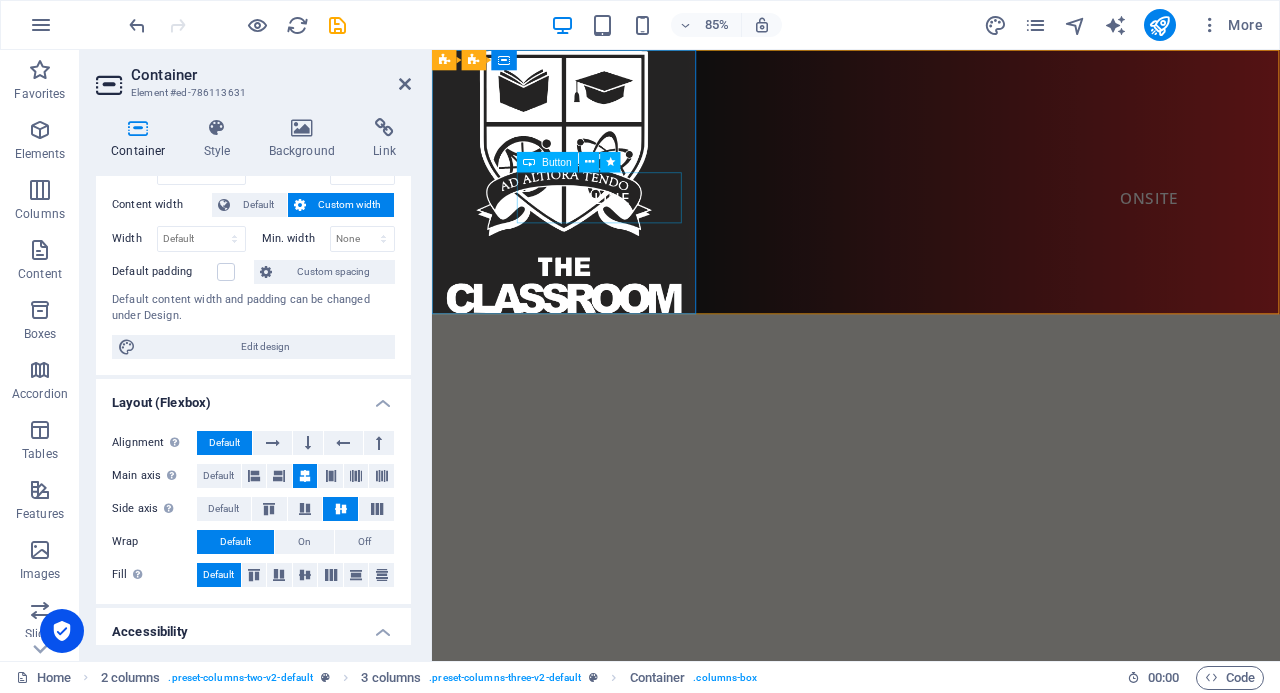 click at bounding box center (589, 162) 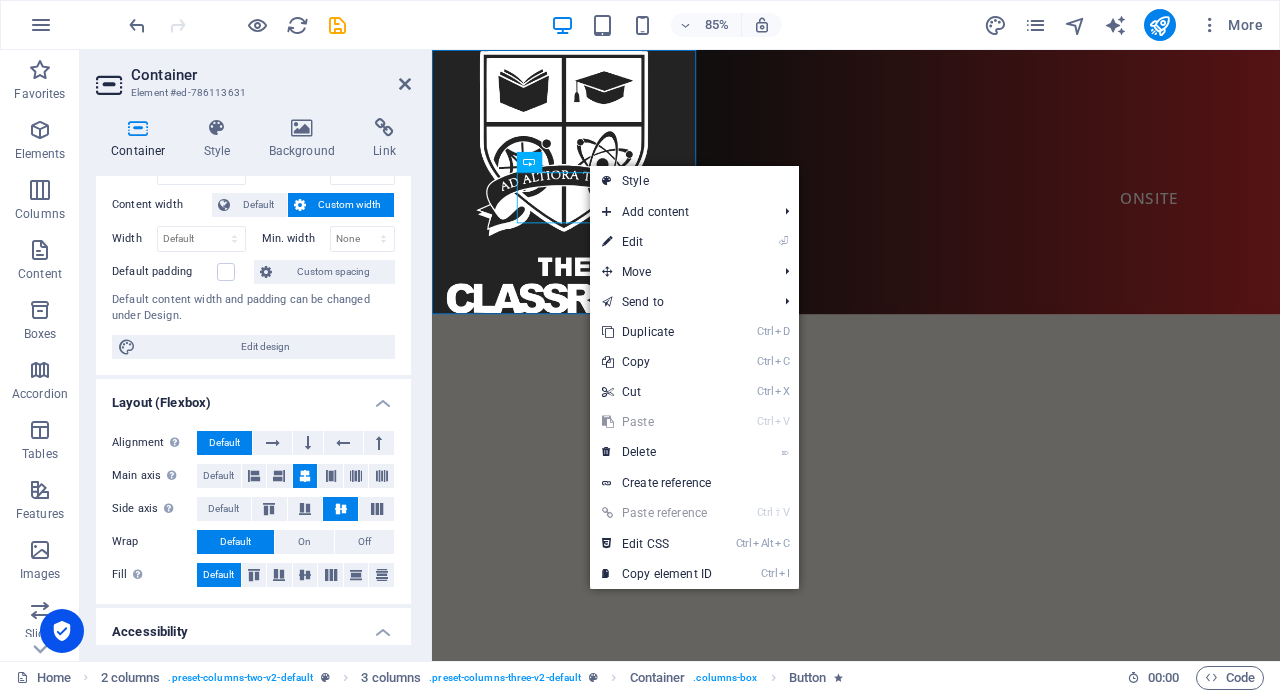click on "⏎  Edit" at bounding box center (657, 242) 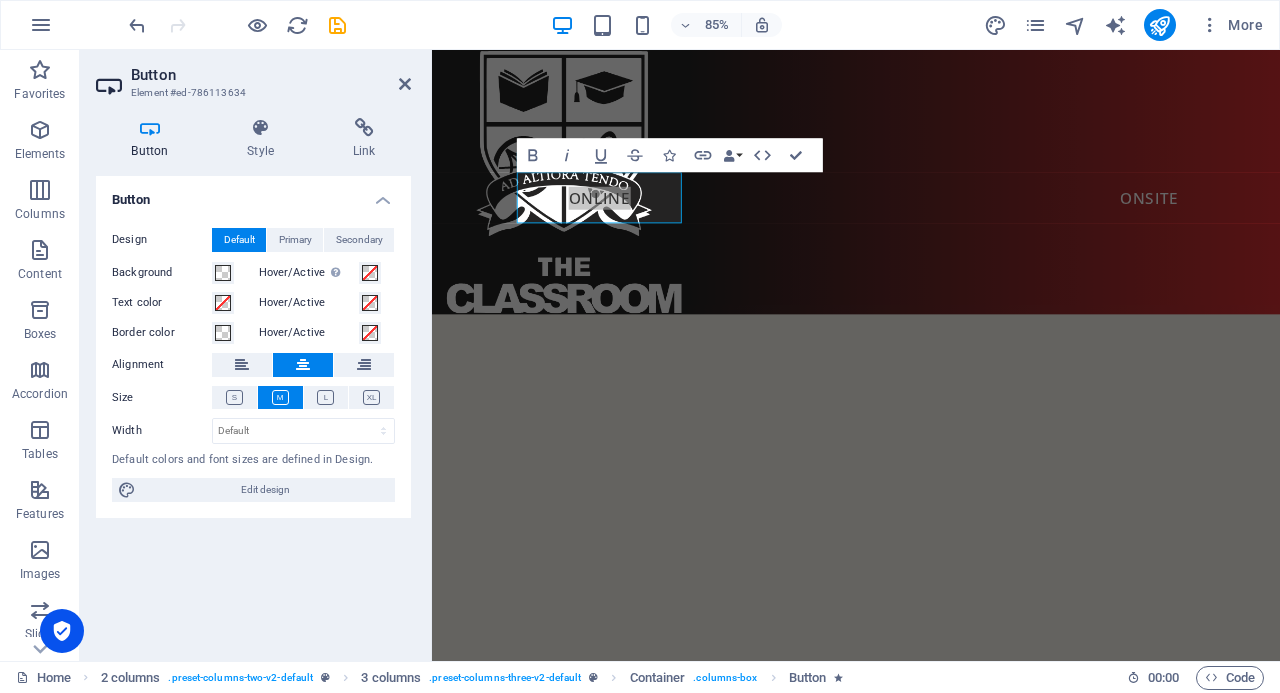 click on "Style" at bounding box center (265, 139) 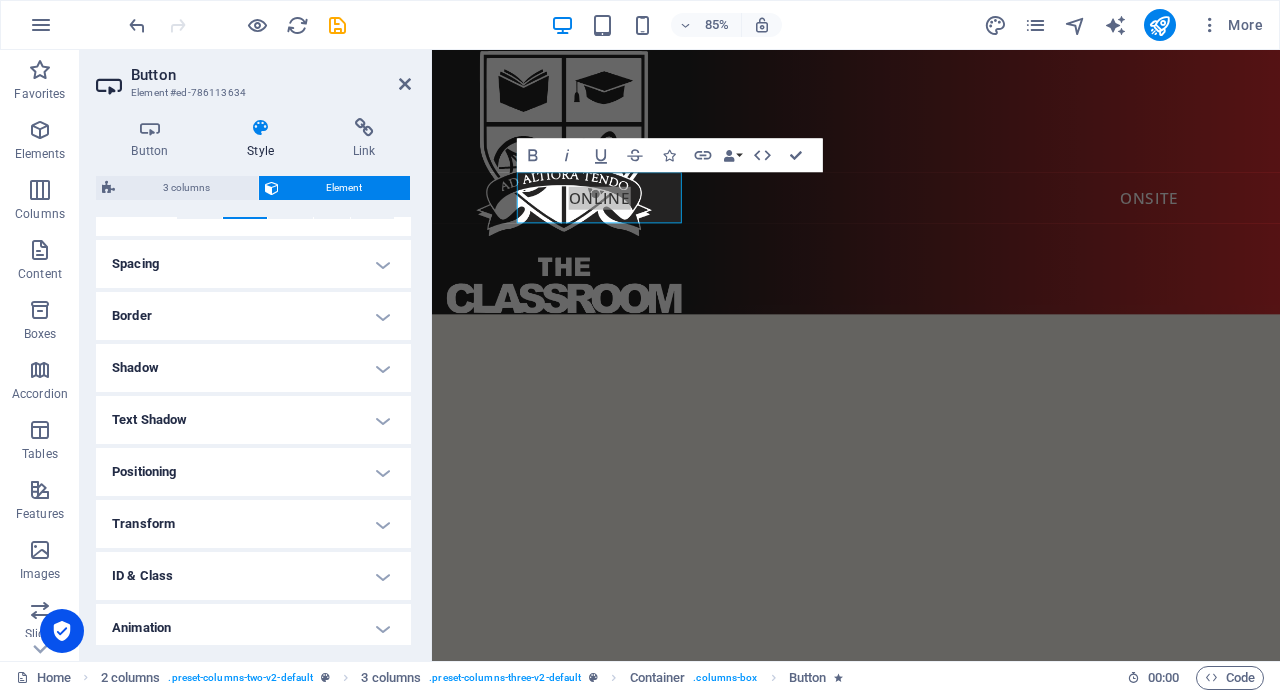 scroll, scrollTop: 400, scrollLeft: 0, axis: vertical 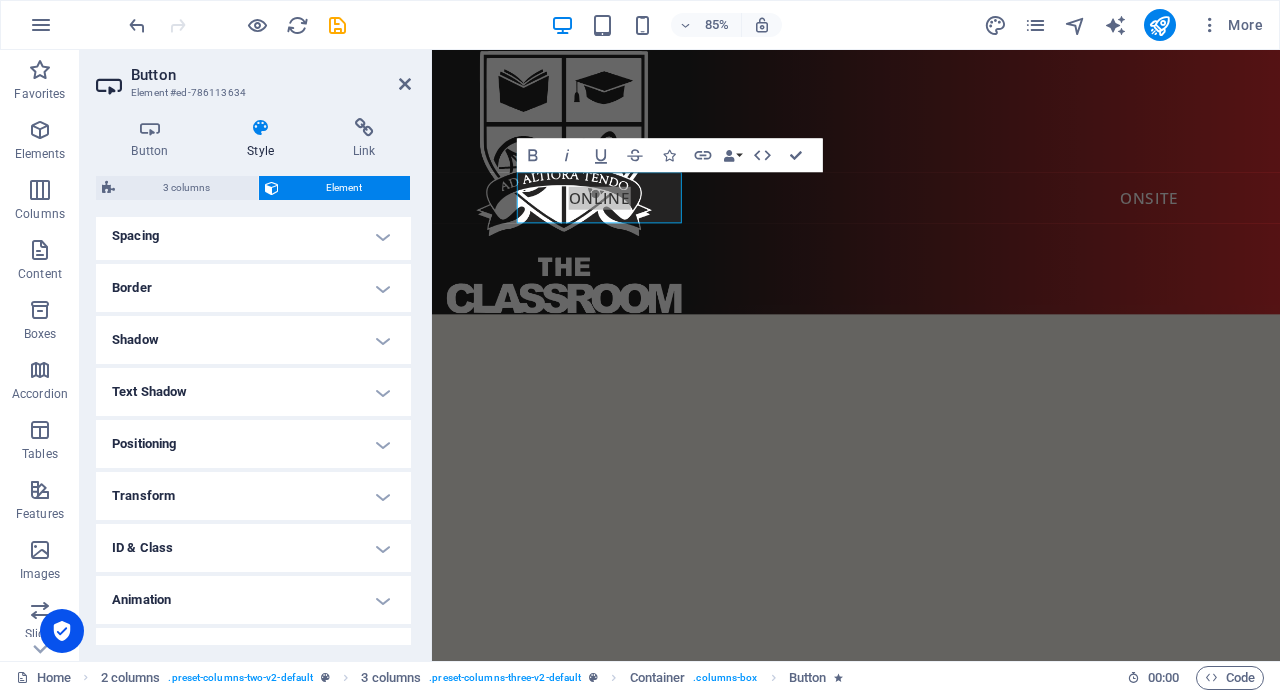 click on "Positioning" at bounding box center (253, 444) 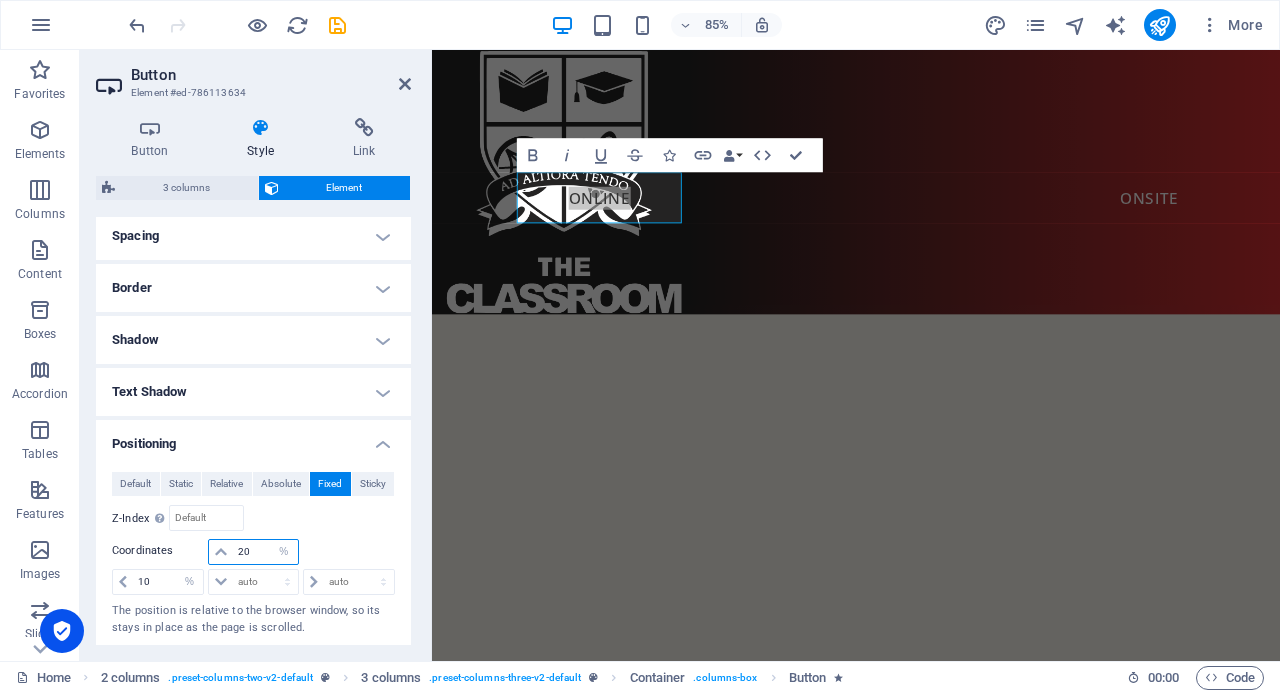 click on "auto px rem % em" at bounding box center (284, 552) 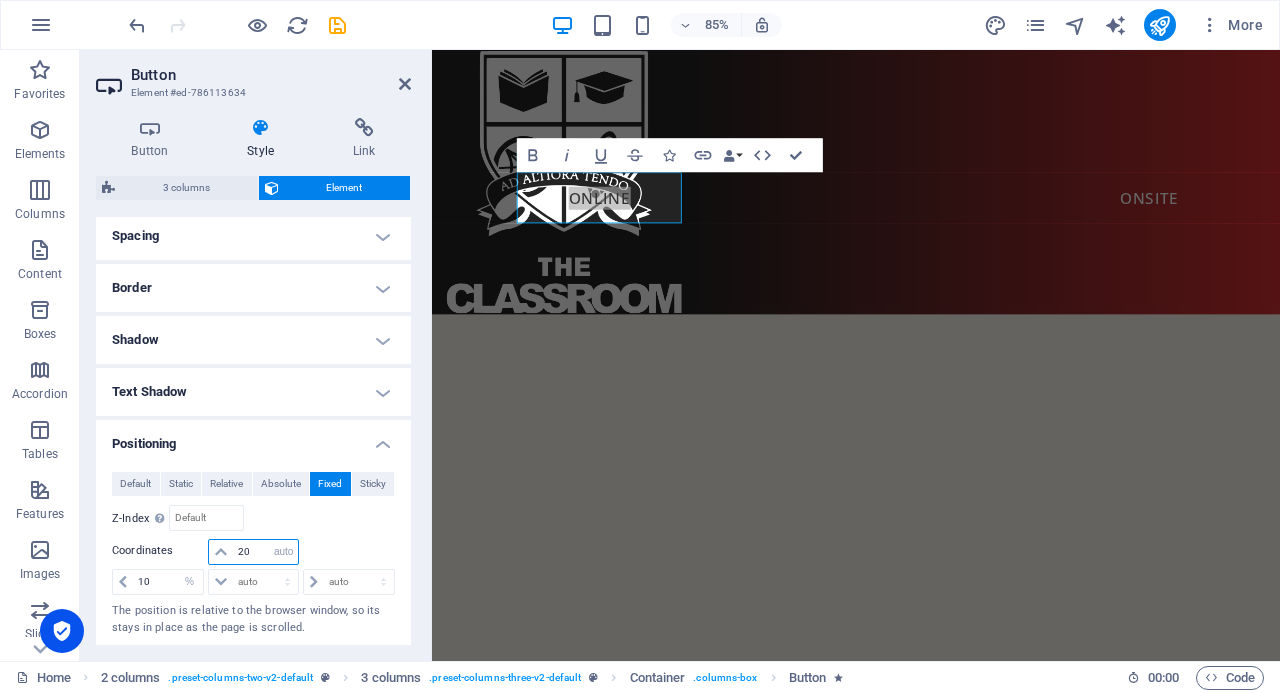 click on "auto px rem % em" at bounding box center (284, 552) 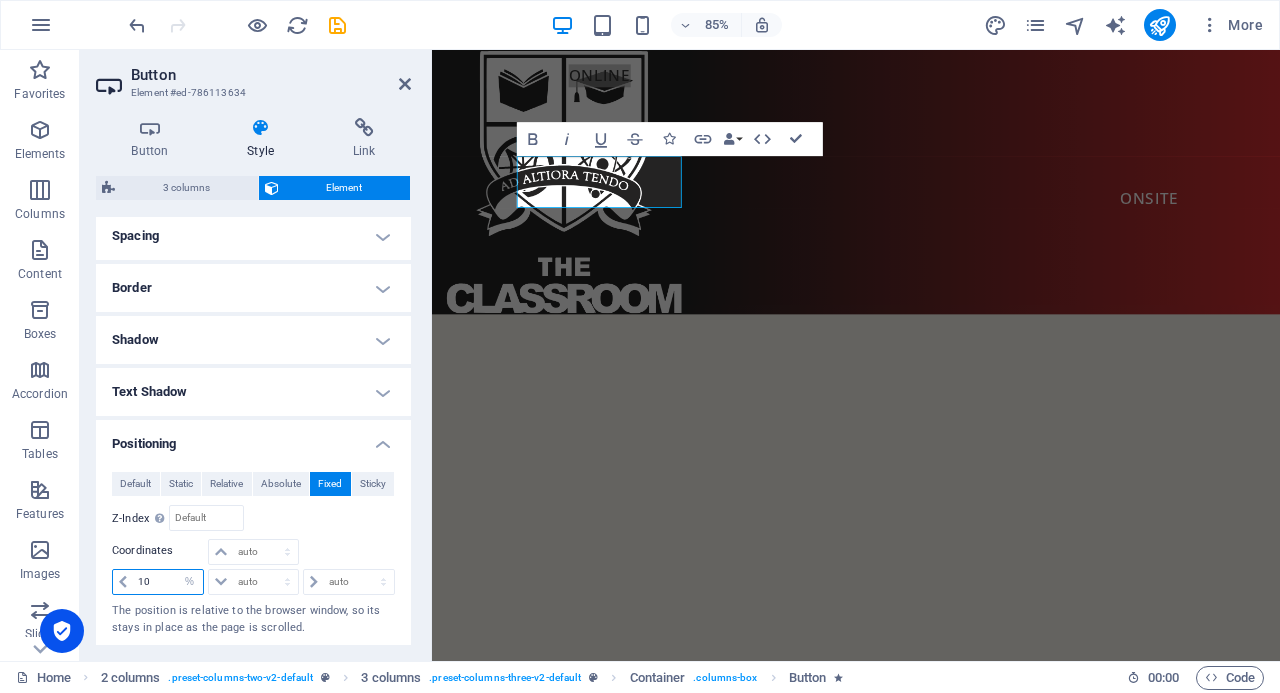 click on "auto px rem % em" at bounding box center [189, 582] 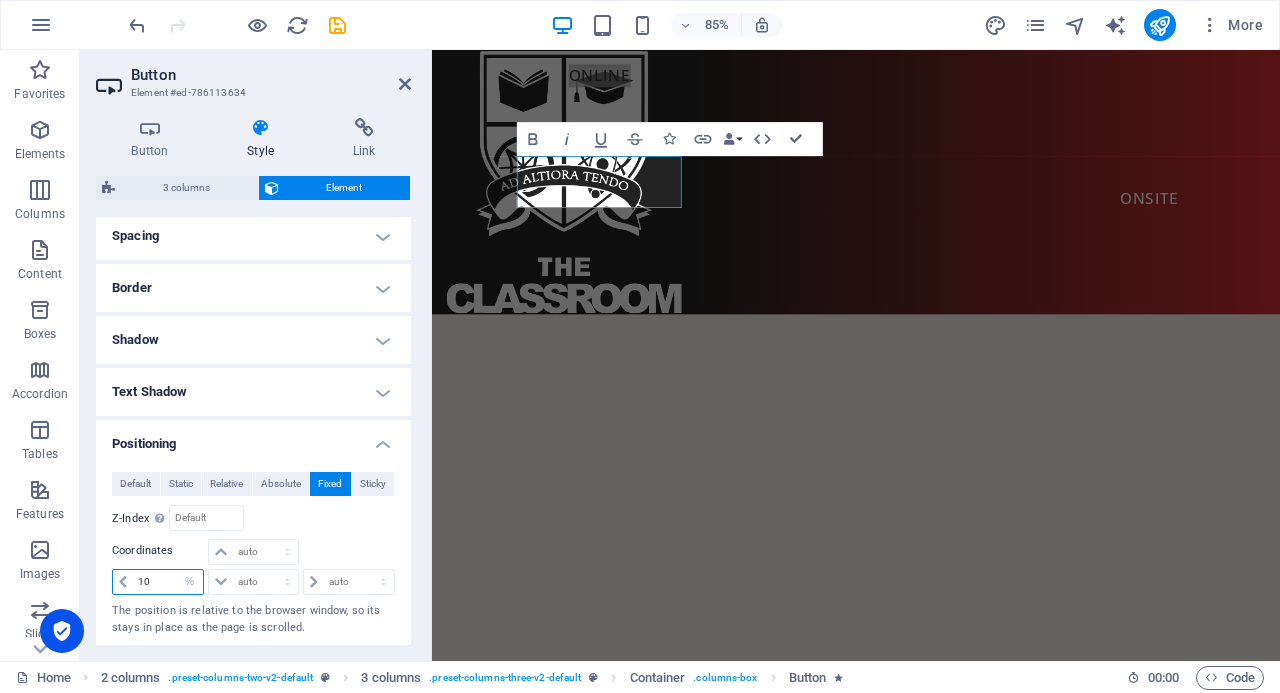select on "auto" 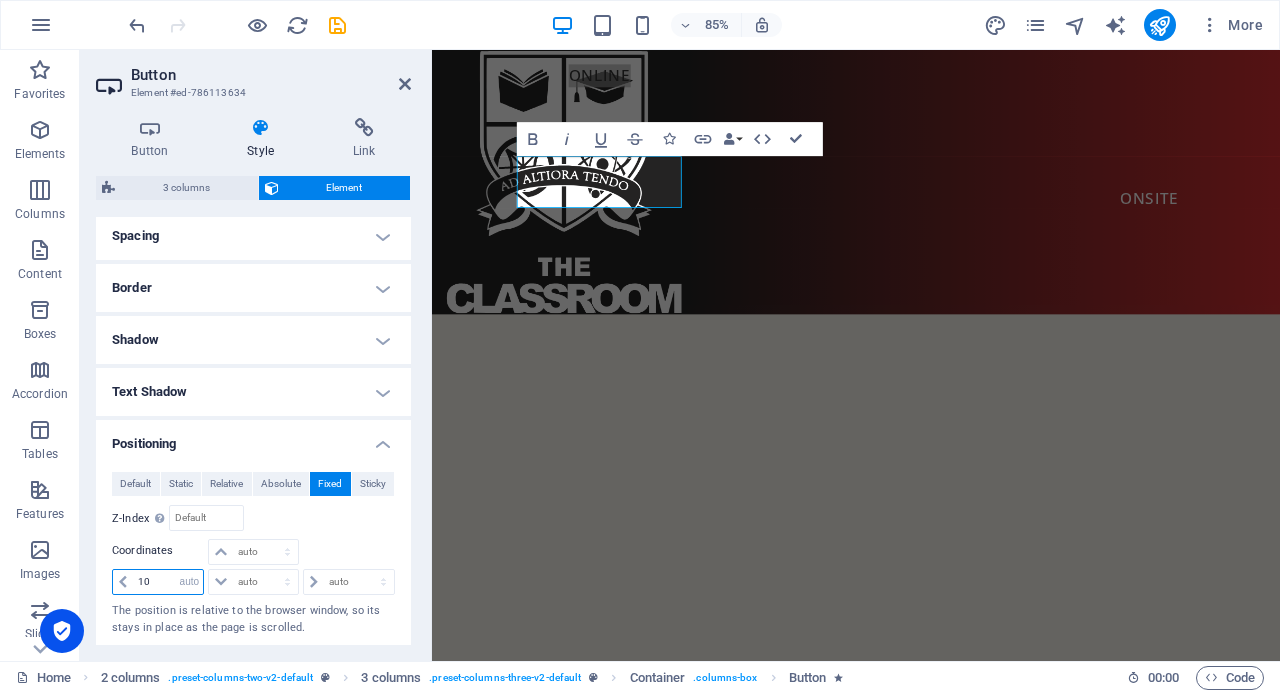 click on "auto px rem % em" at bounding box center (189, 582) 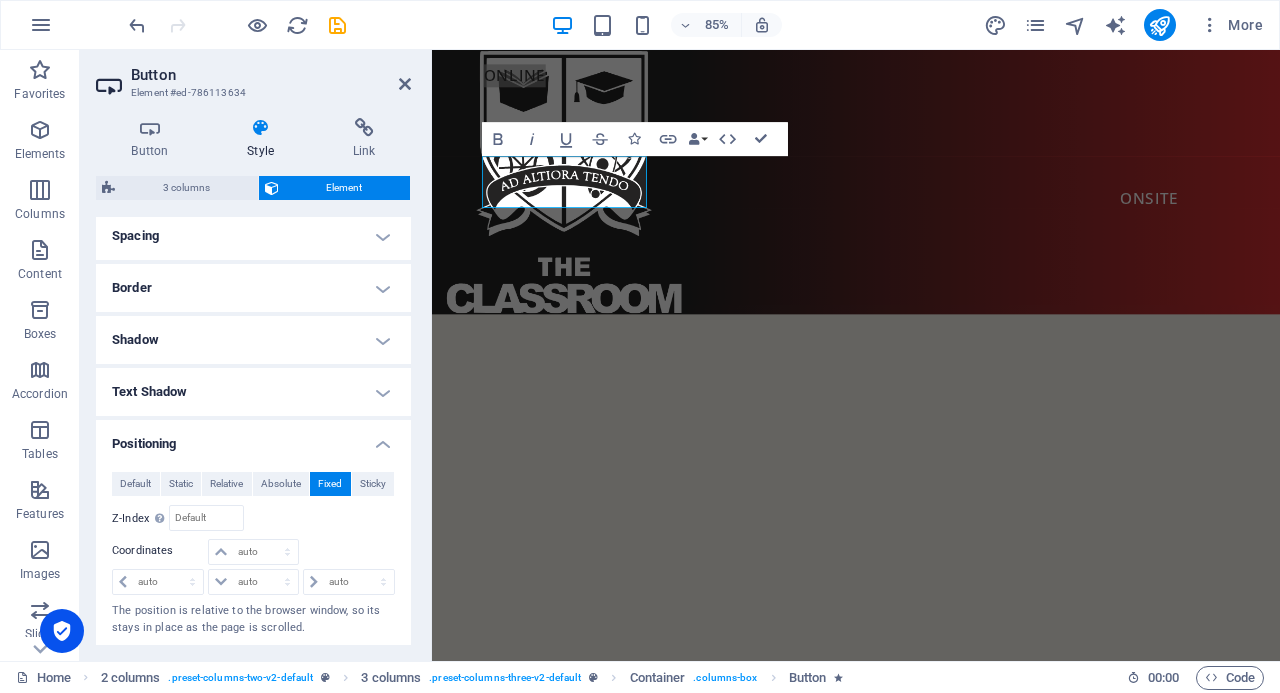 click on "Default Static Relative Absolute Fixed Sticky Z-Index Sets the order of the element from back to front. The higher the value, the higher is the element. Relative to #ed-786113631 Coordinates auto px rem % em auto px rem % em auto px rem % em auto px rem % em The position is relative to the browser window, so its stays in place as the page is scrolled." at bounding box center (253, 554) 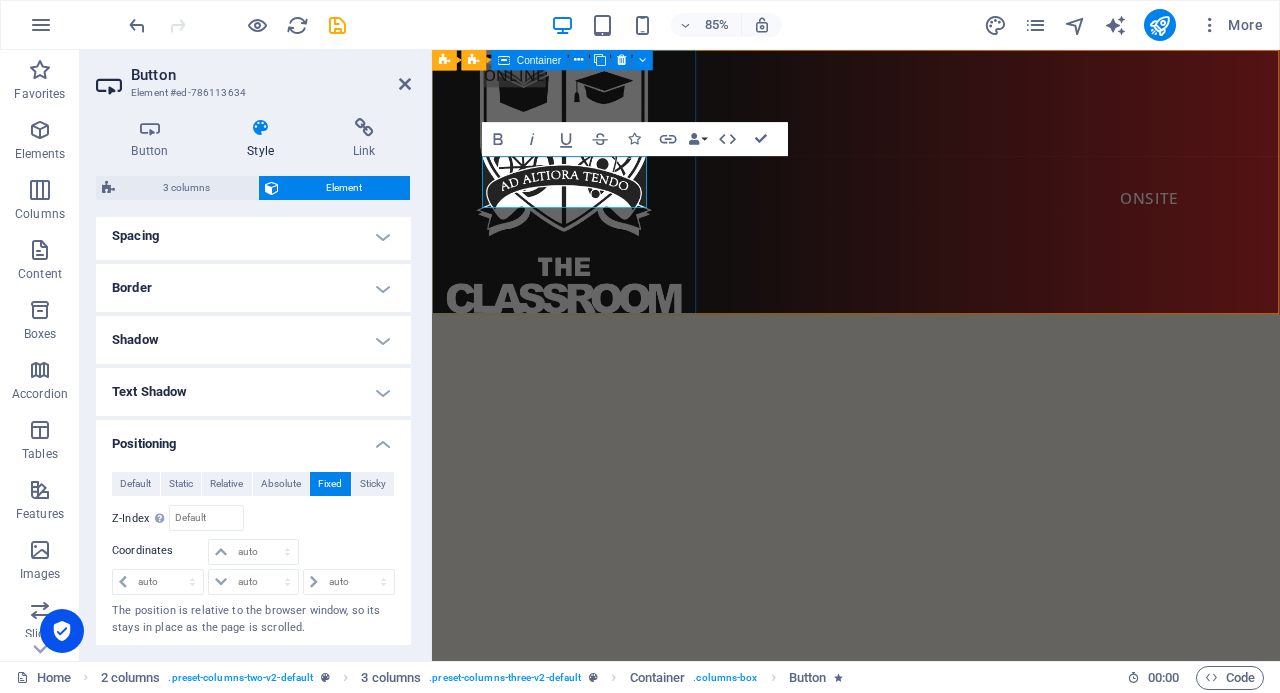 click at bounding box center (578, 60) 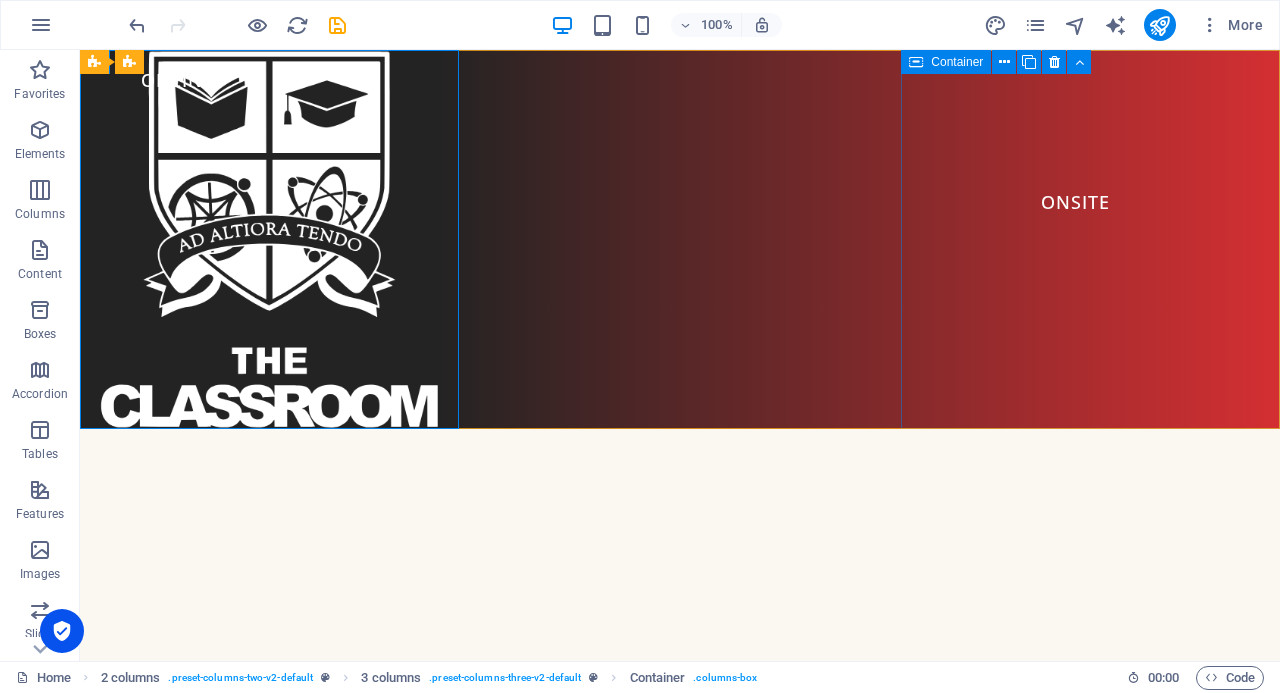 click at bounding box center [1004, 62] 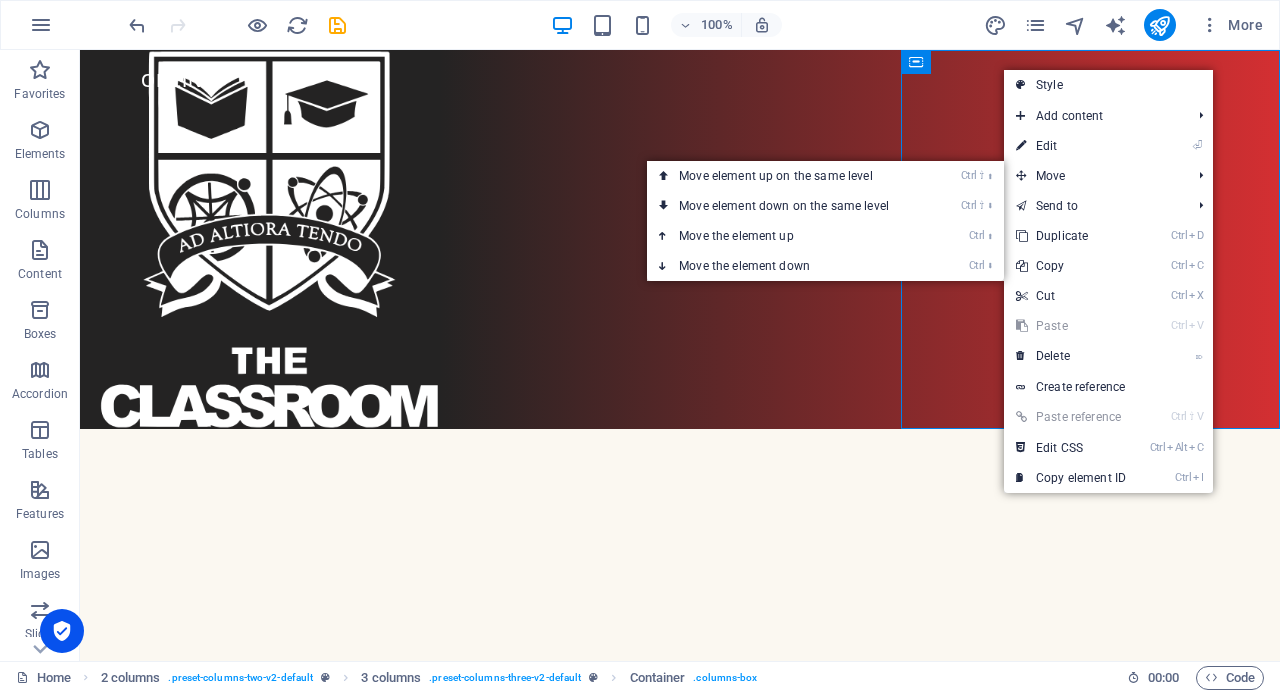 click on "⏎  Edit" at bounding box center [1071, 146] 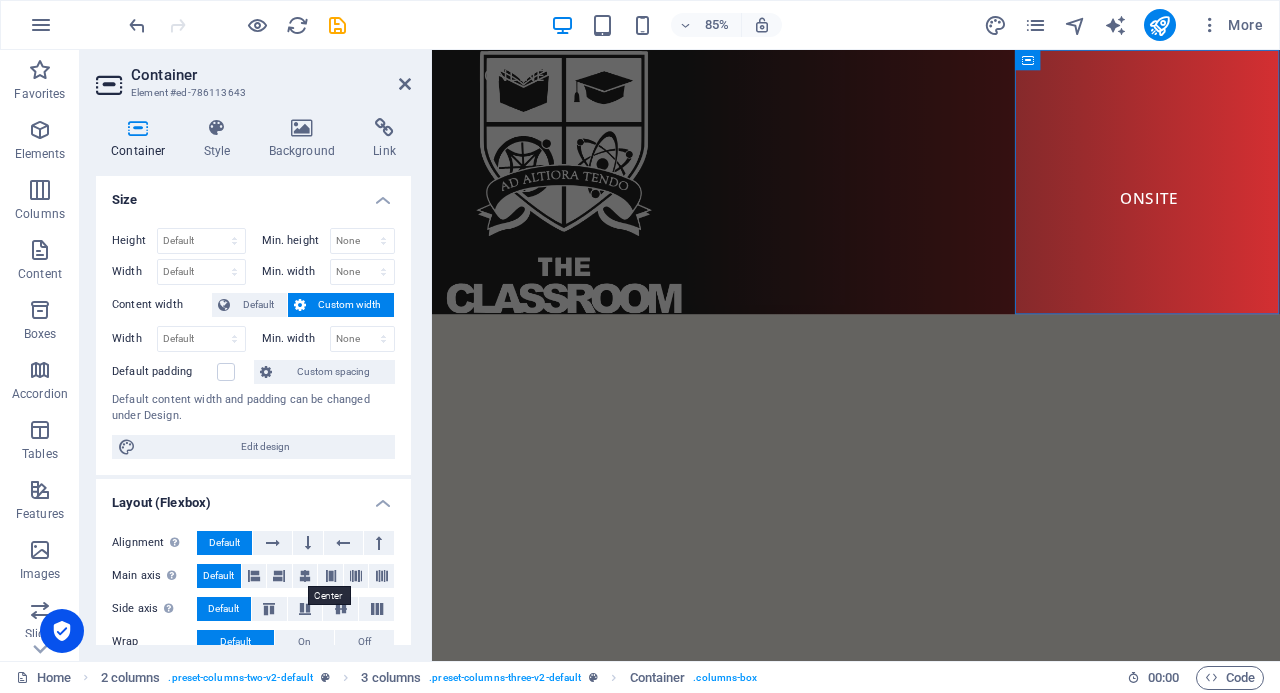click at bounding box center (305, 576) 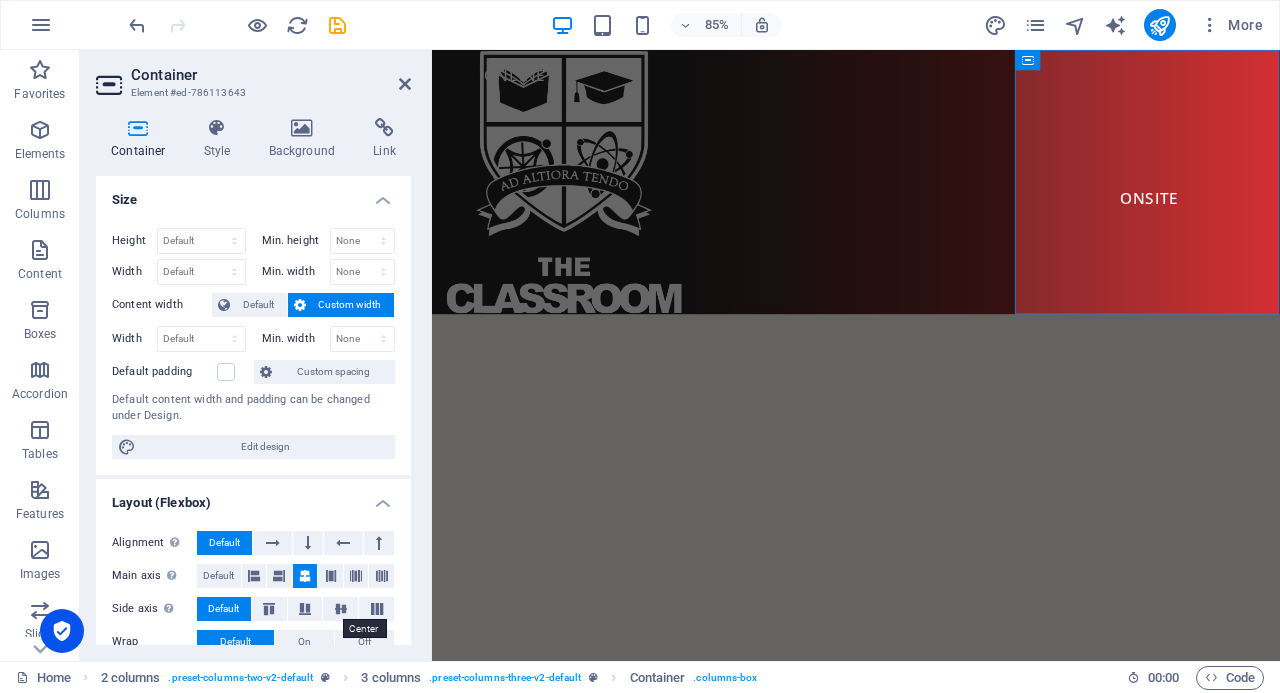 click at bounding box center (341, 609) 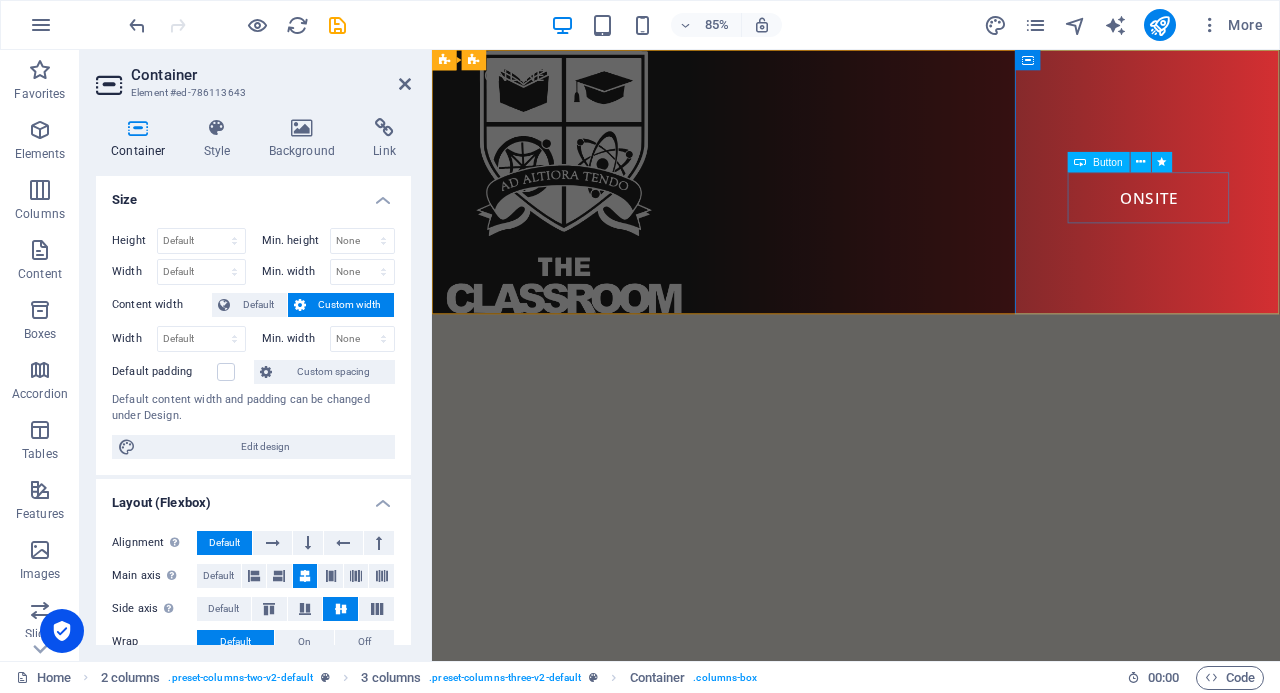 click at bounding box center (1140, 162) 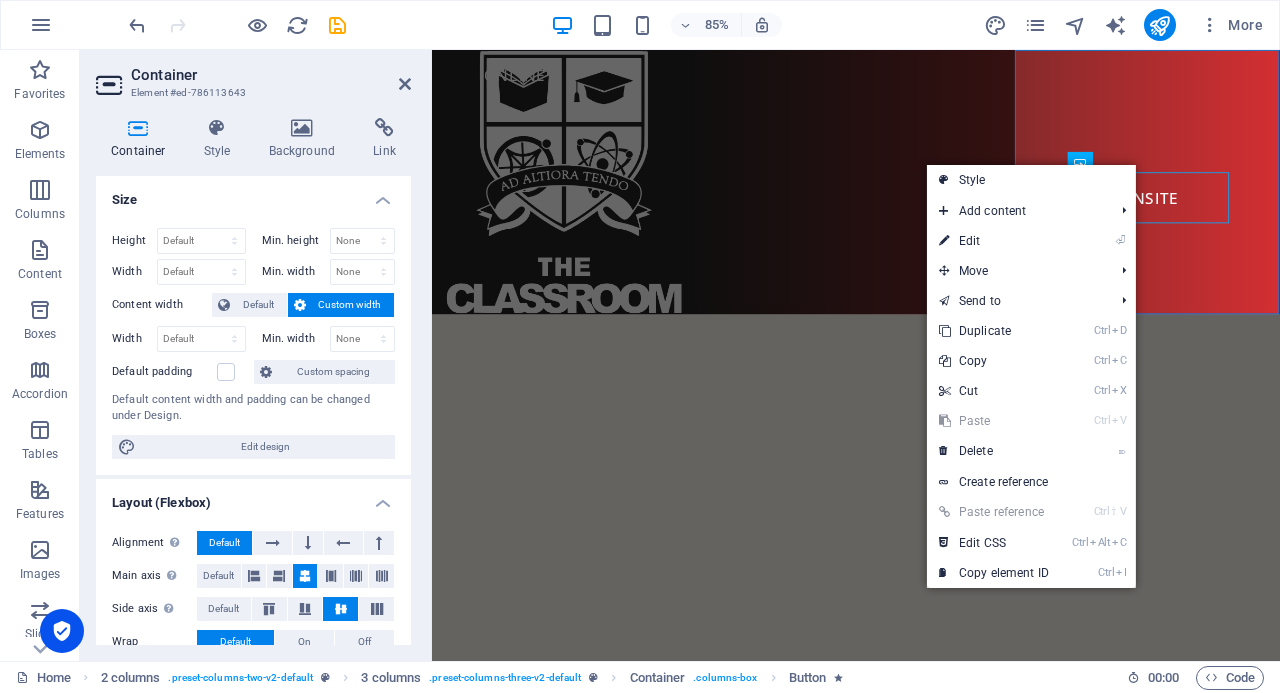 drag, startPoint x: 1057, startPoint y: 243, endPoint x: 712, endPoint y: 235, distance: 345.09274 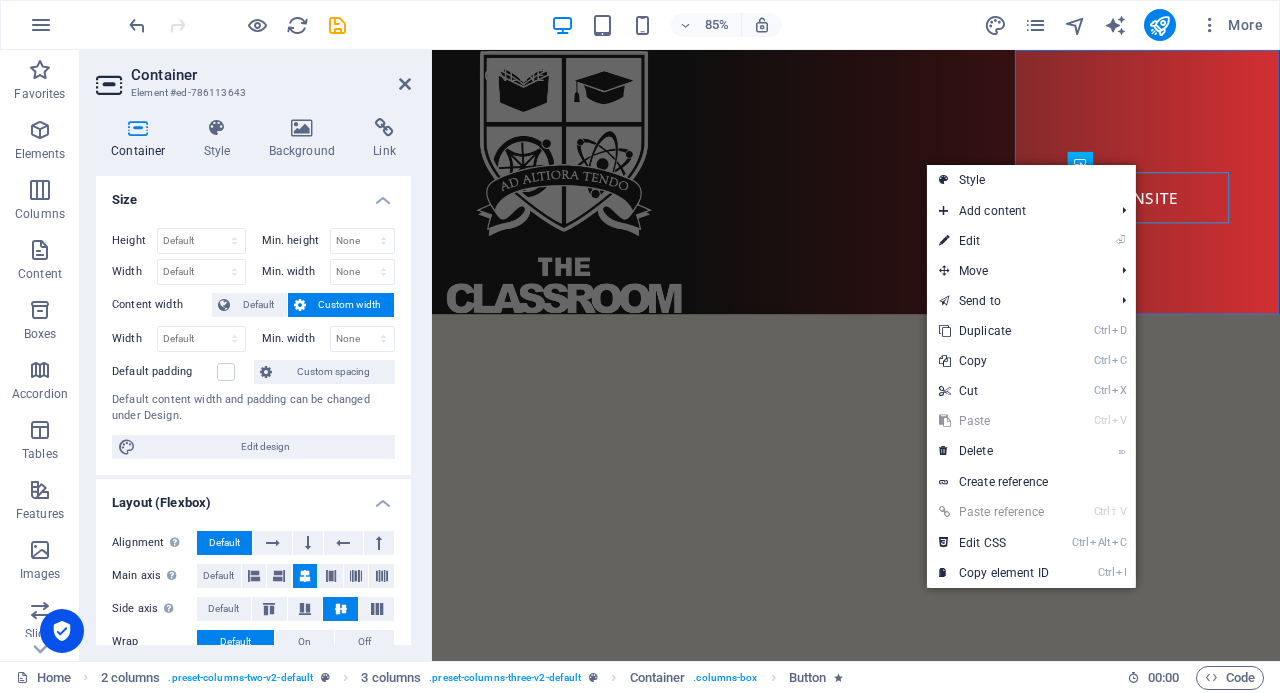 click on "⏎  Edit" at bounding box center [994, 241] 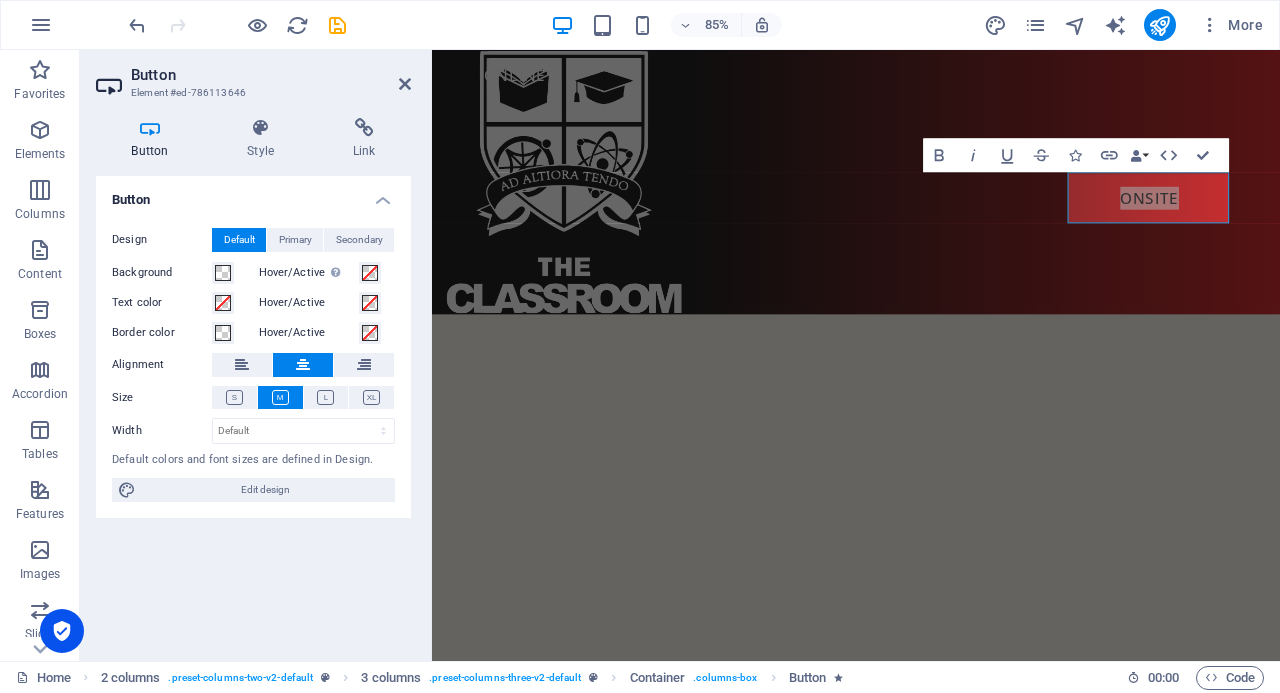 click at bounding box center [261, 128] 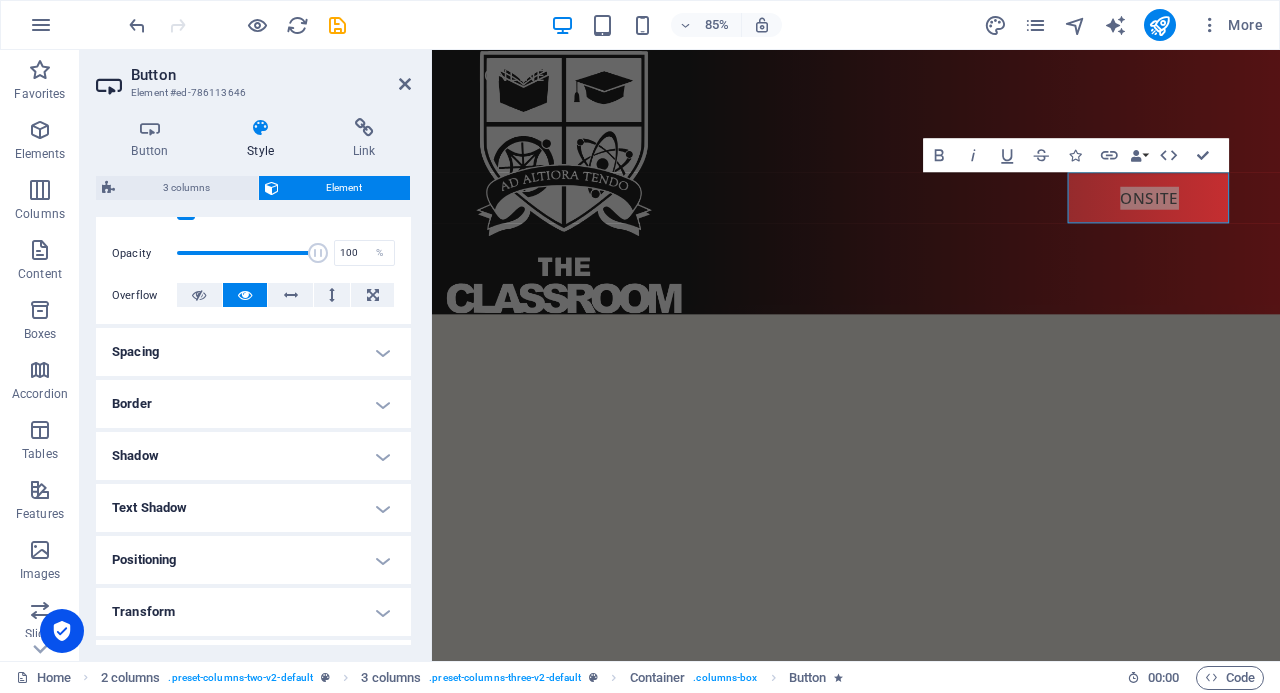scroll, scrollTop: 300, scrollLeft: 0, axis: vertical 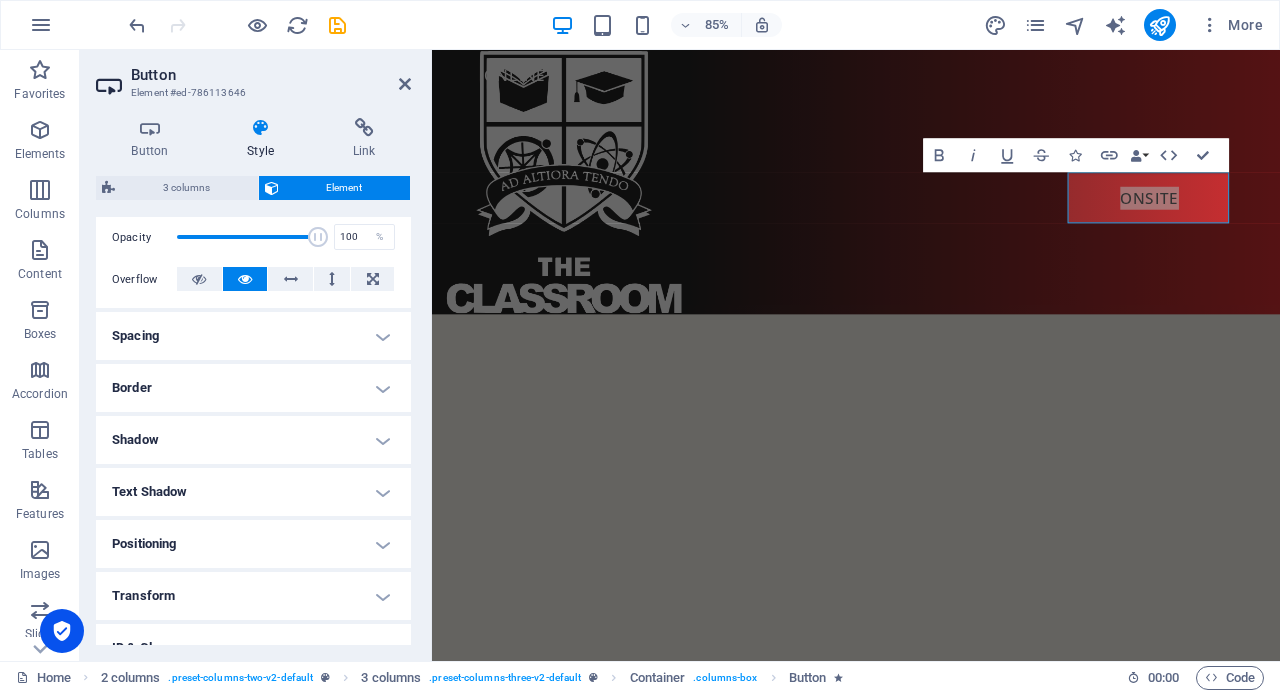 click on "Positioning" at bounding box center [253, 544] 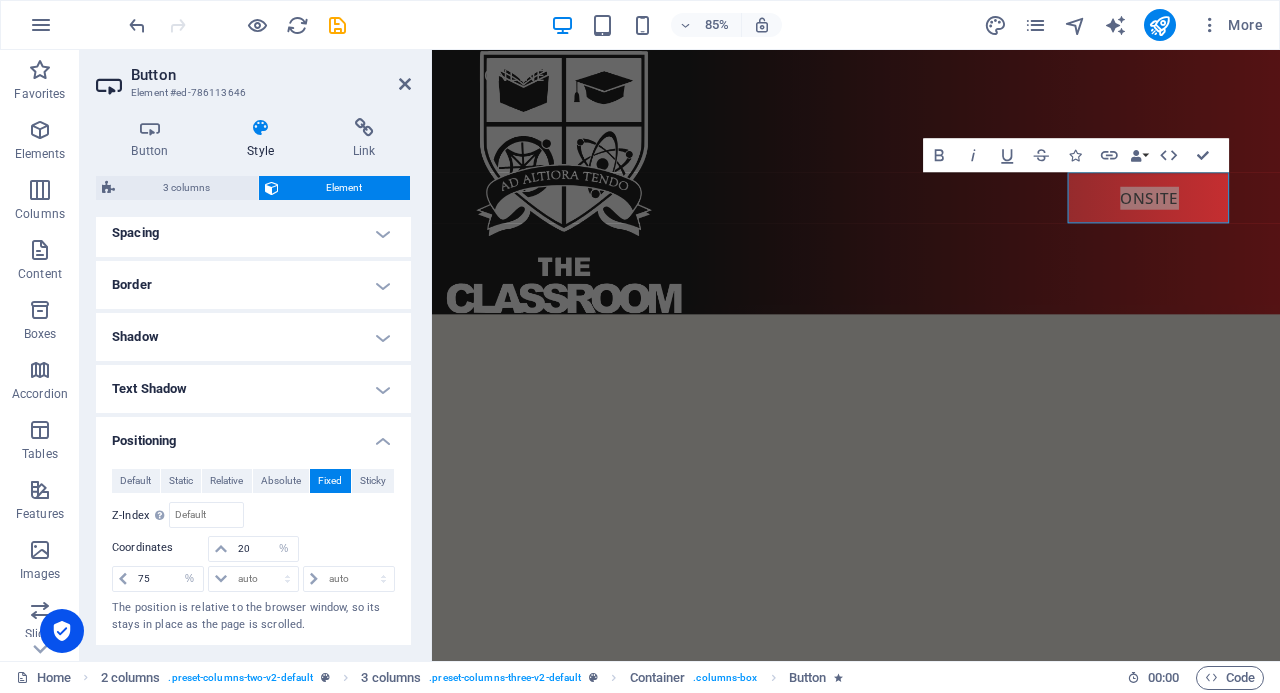 scroll, scrollTop: 500, scrollLeft: 0, axis: vertical 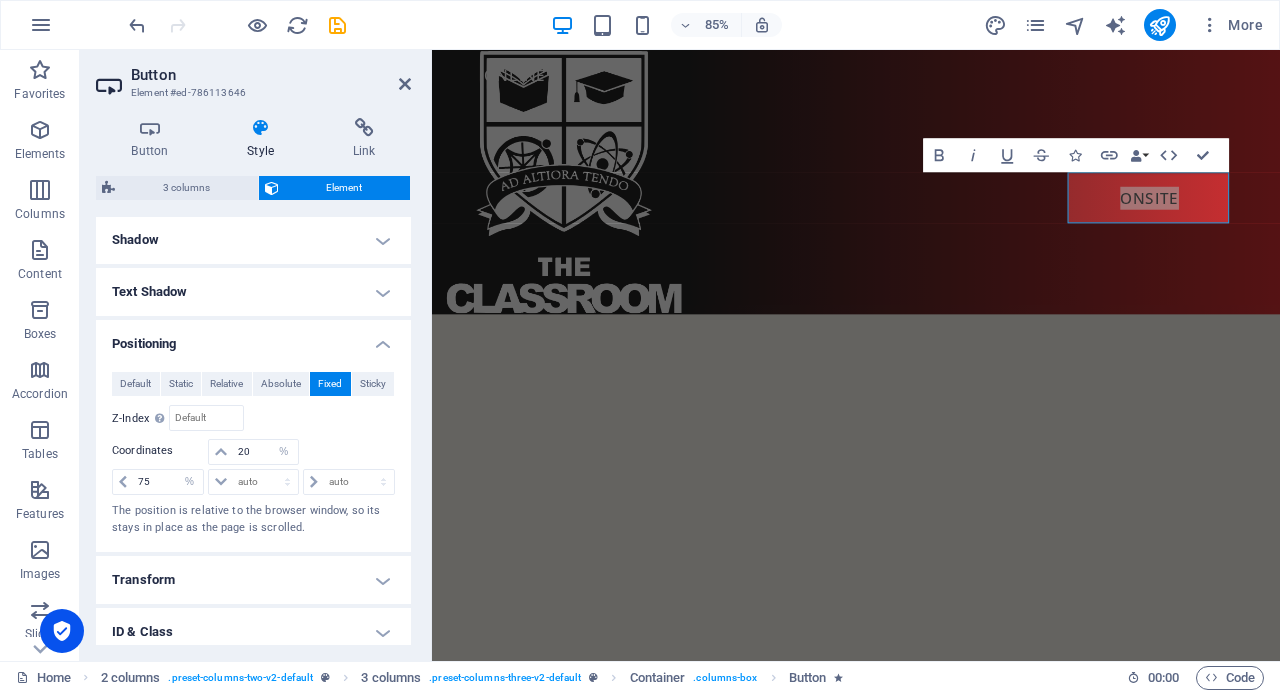 click on "Default" at bounding box center [135, 384] 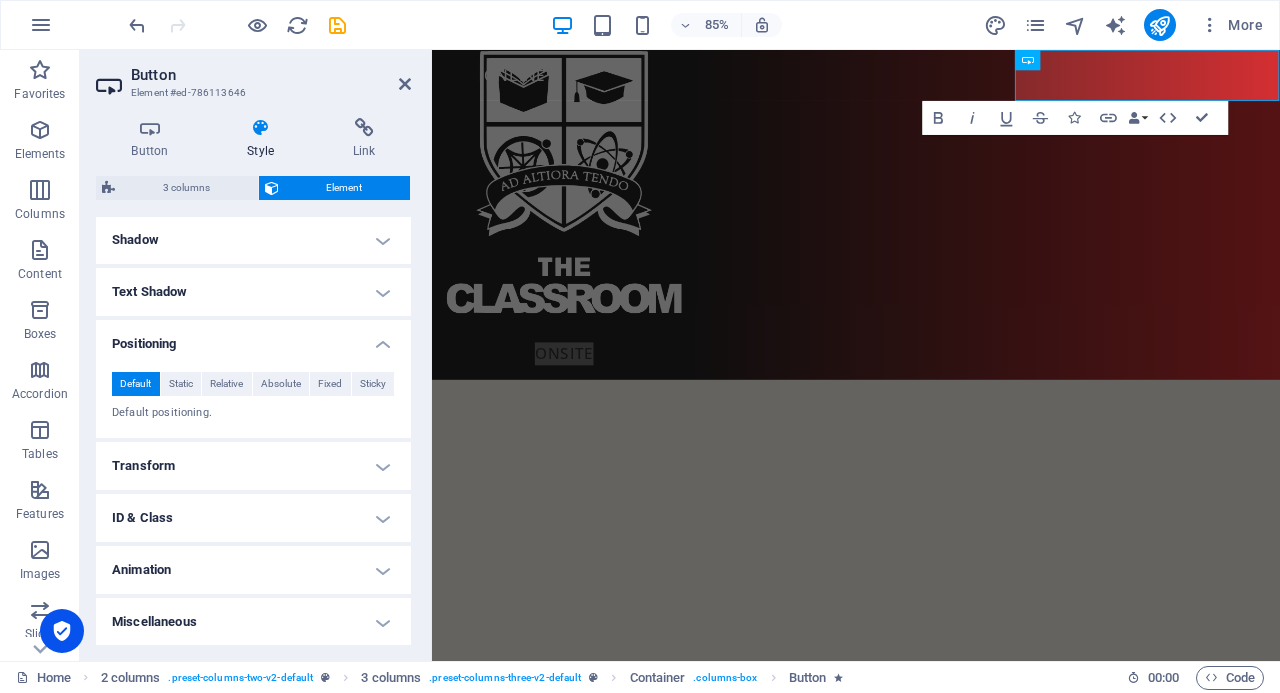 click on "Fixed" at bounding box center (330, 384) 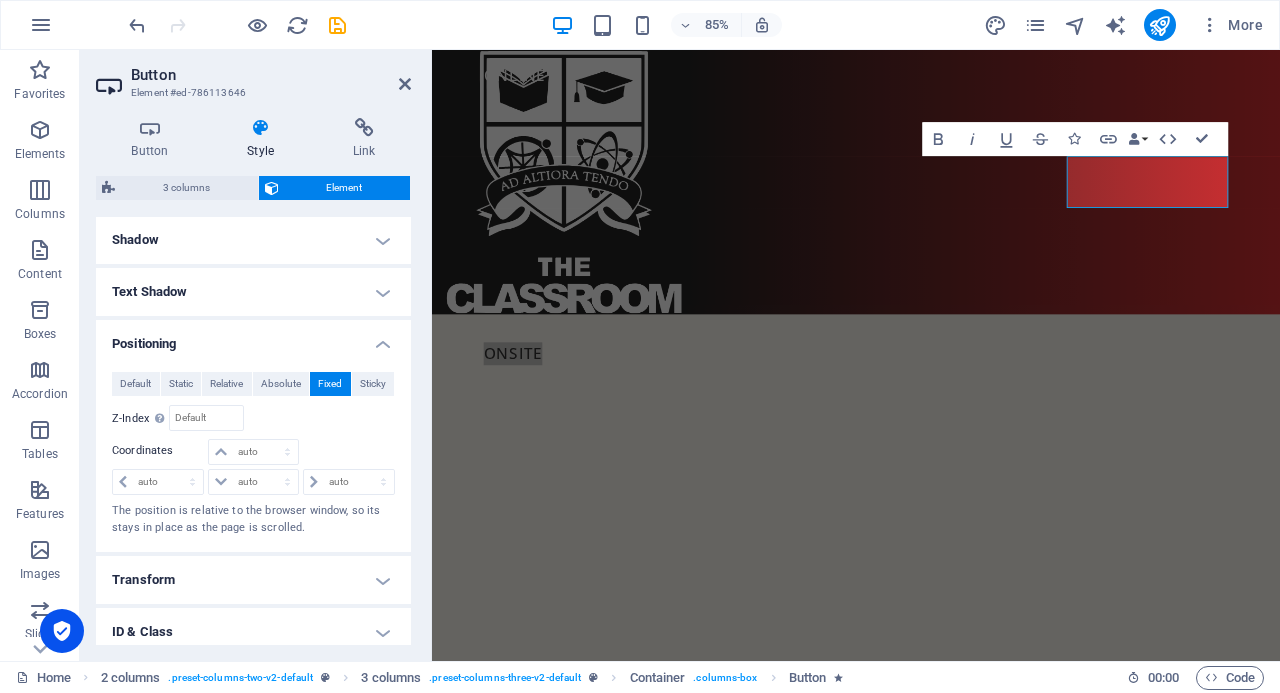 click at bounding box center [405, 84] 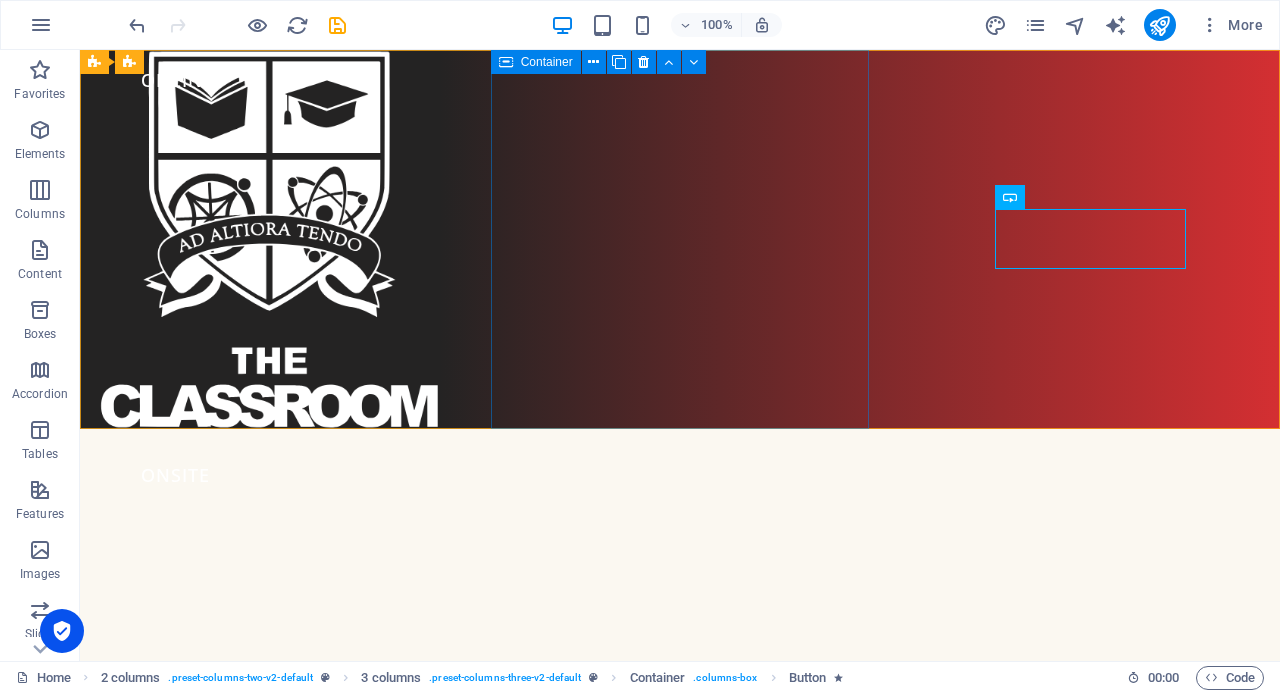 click at bounding box center [593, 62] 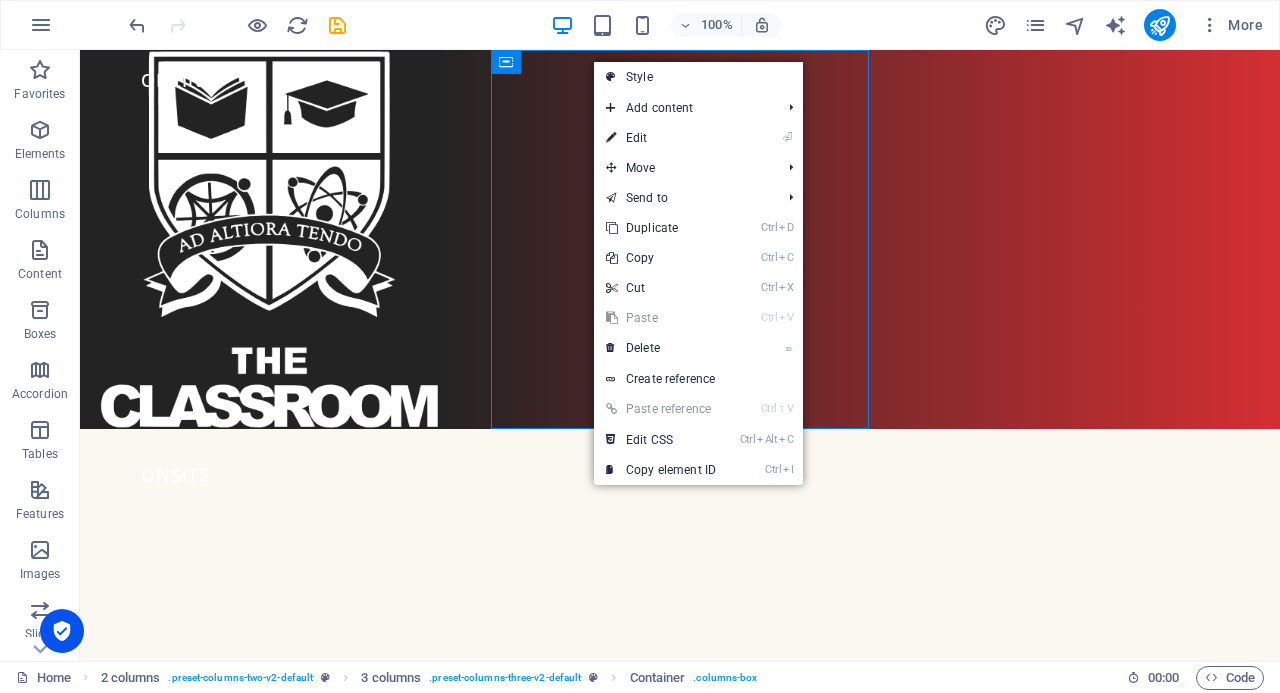 click on "⏎  Edit" at bounding box center [661, 138] 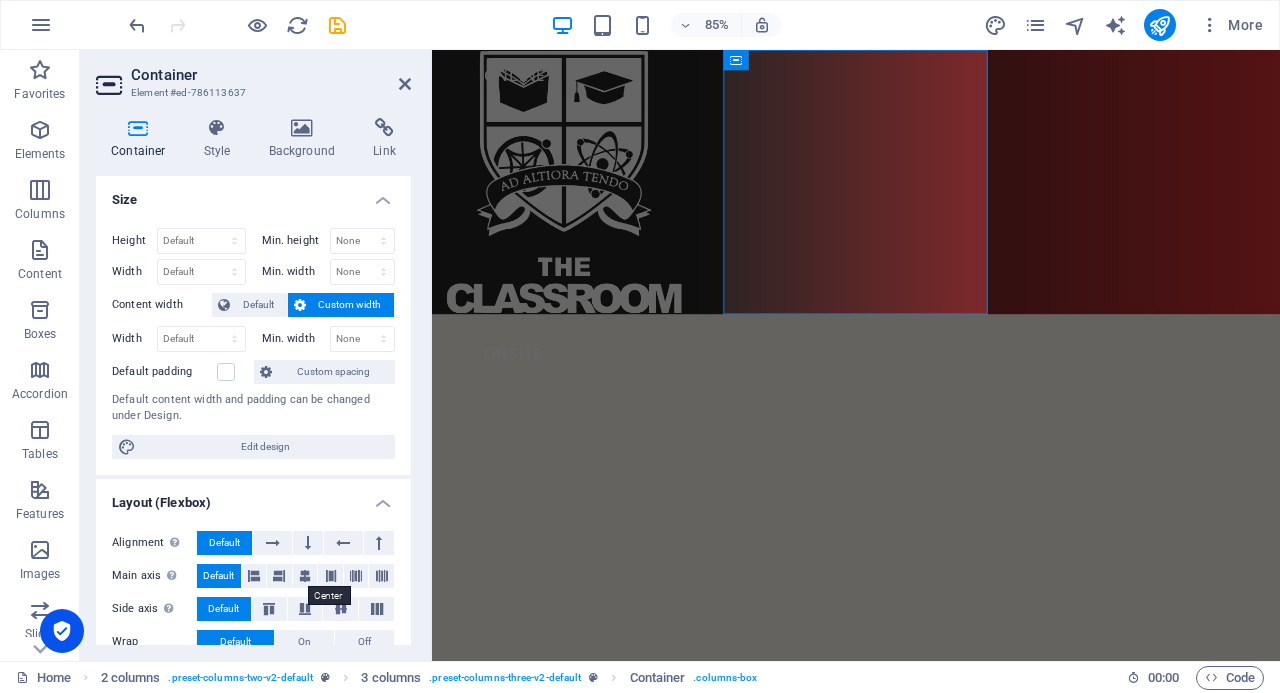 click at bounding box center [305, 576] 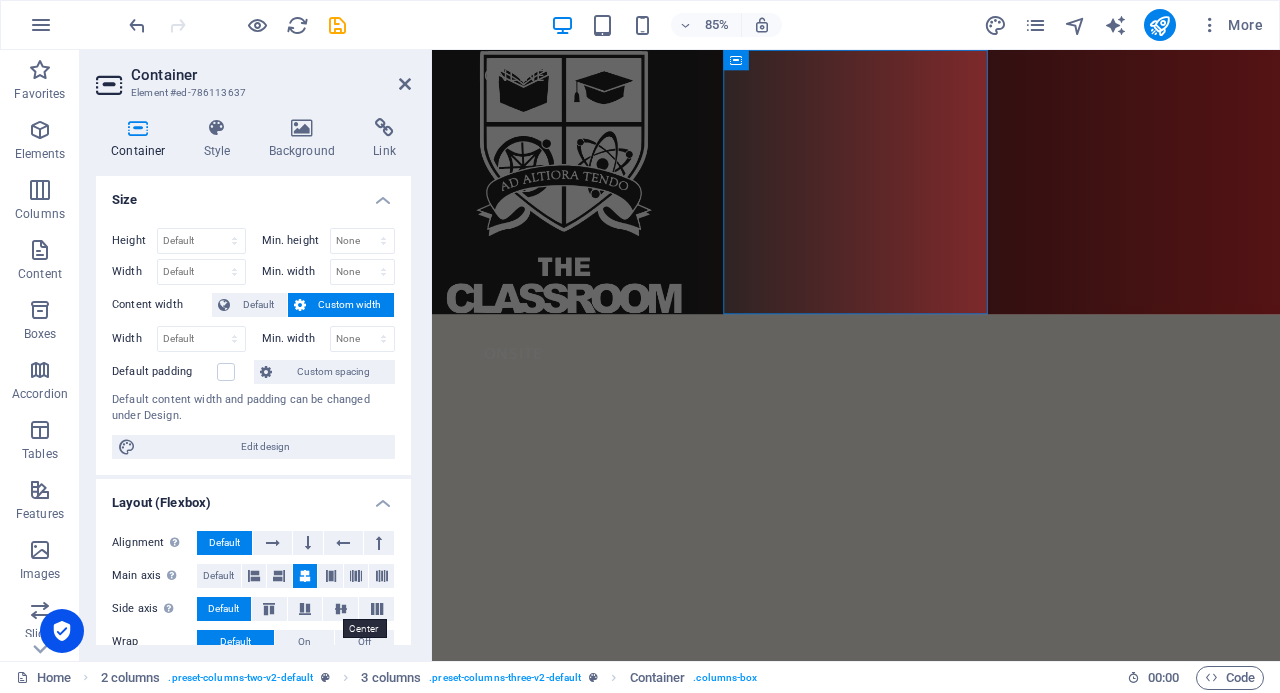 click at bounding box center [341, 609] 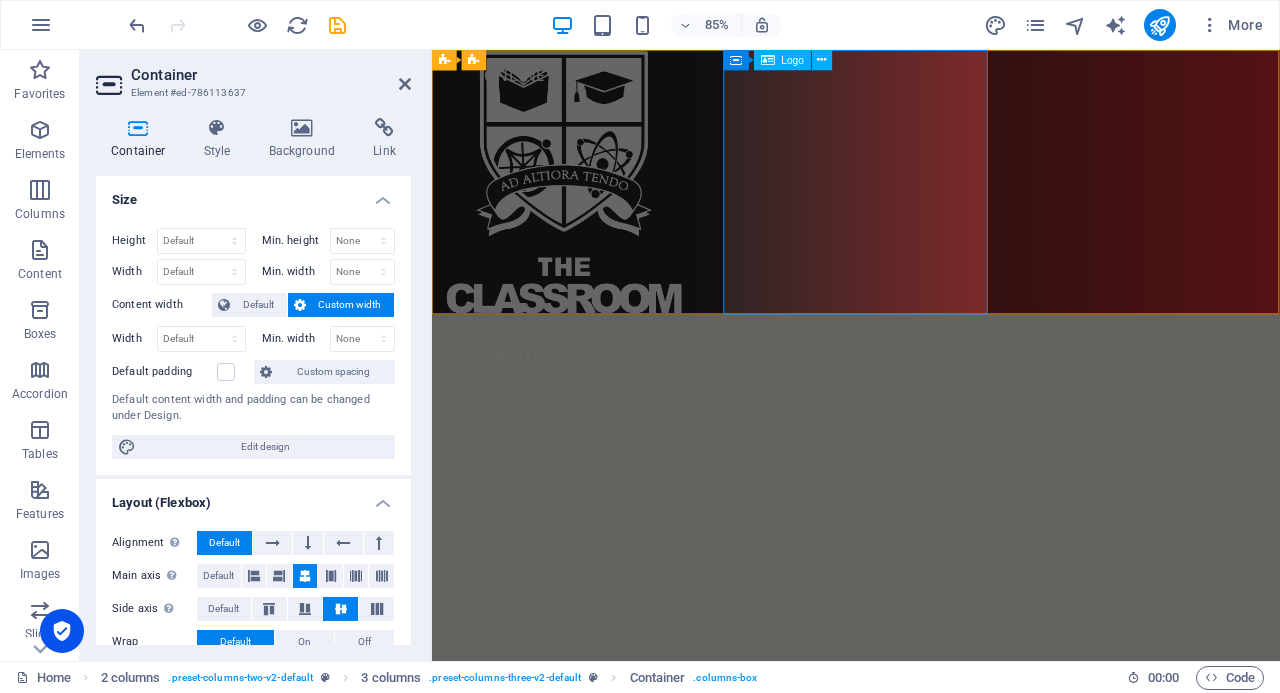 click at bounding box center (821, 60) 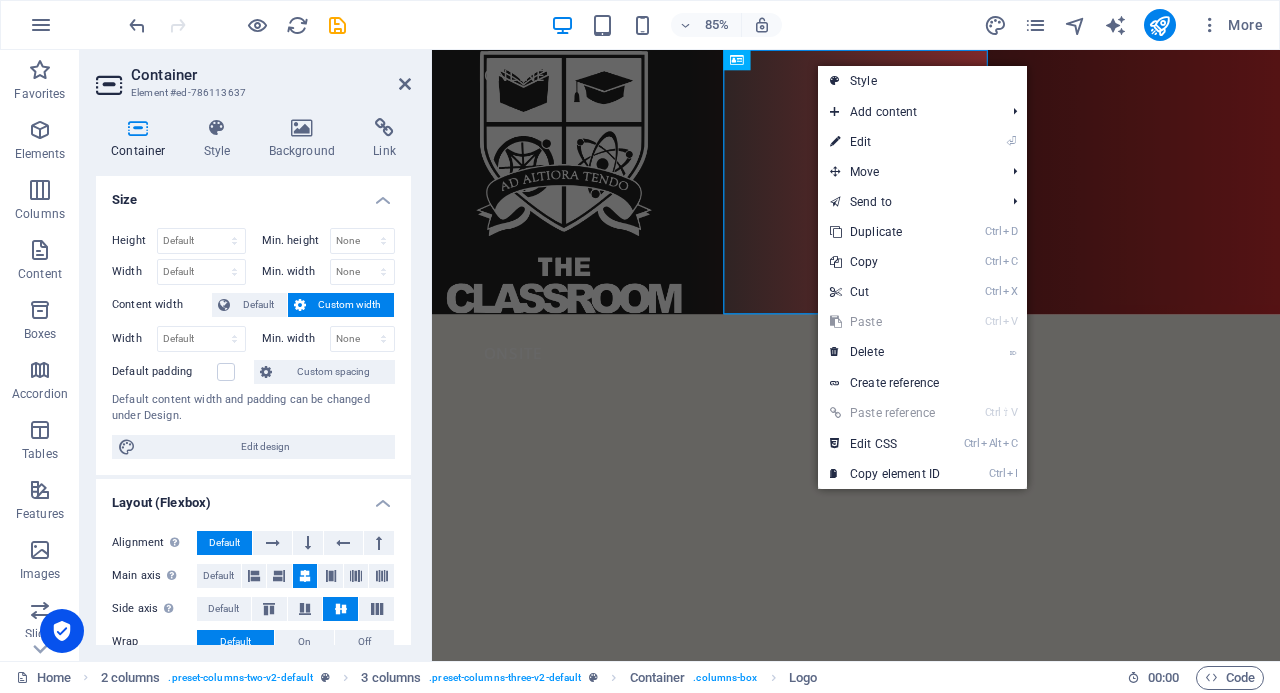 click on "⏎  Edit" at bounding box center (885, 142) 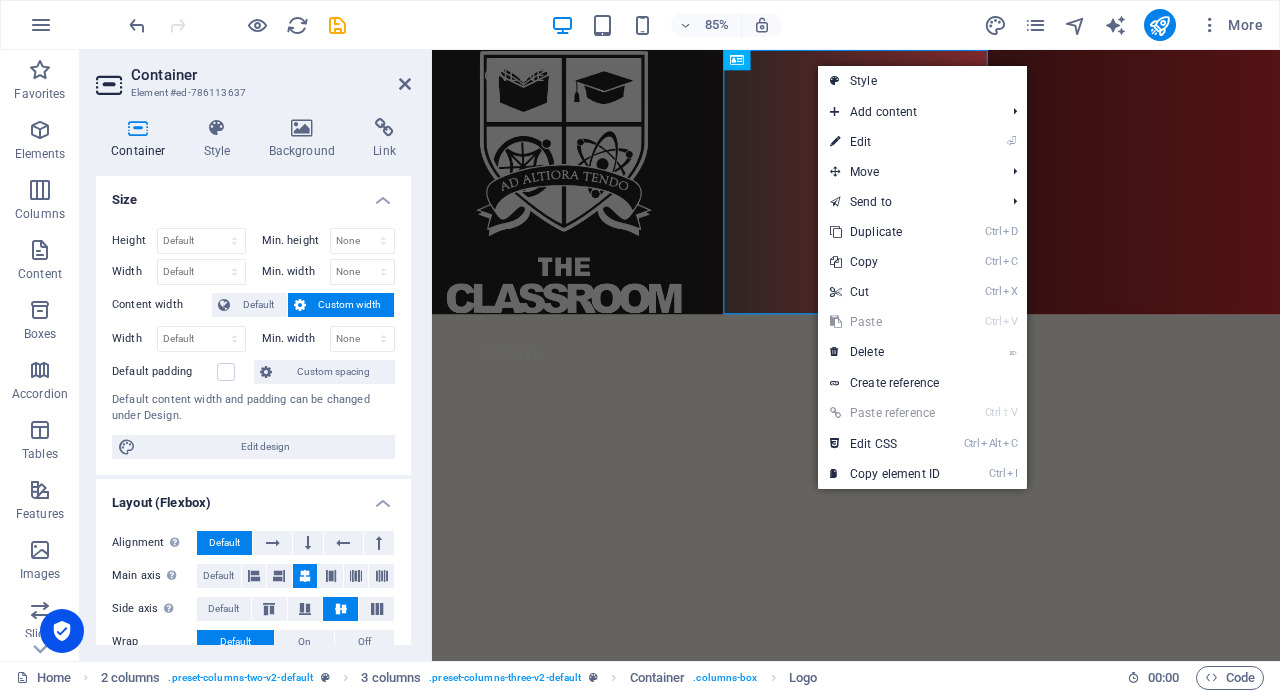 select on "%" 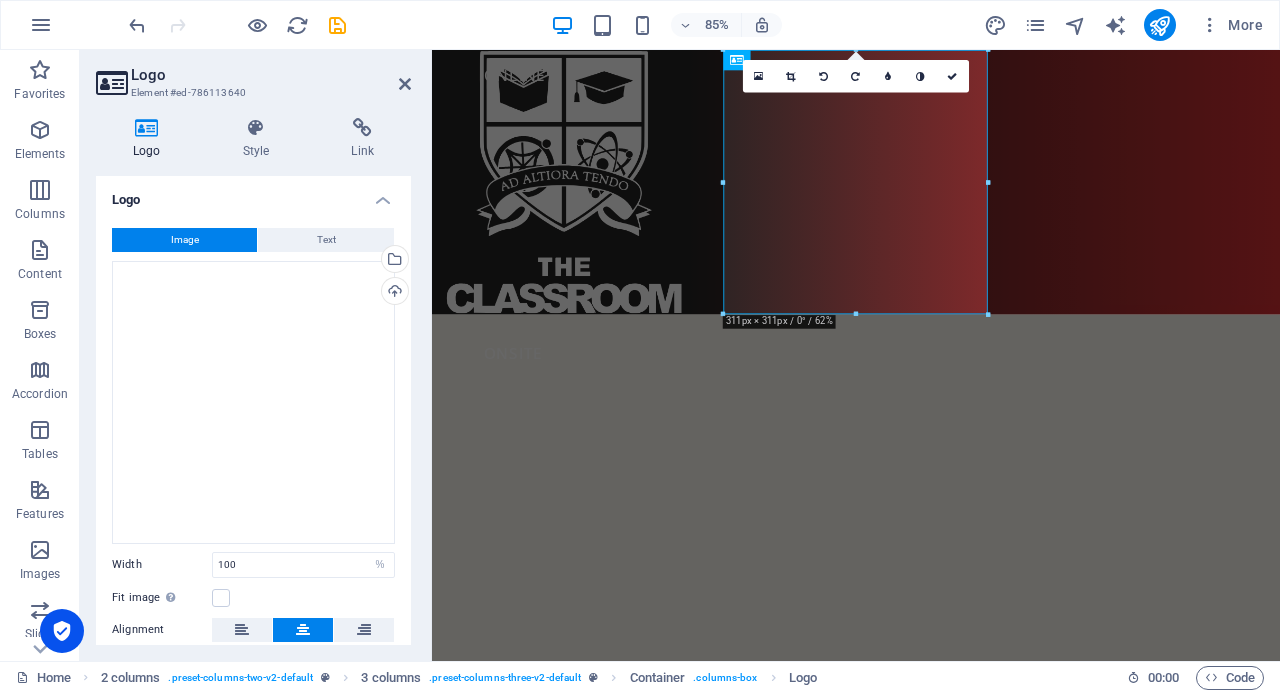 scroll, scrollTop: 156, scrollLeft: 0, axis: vertical 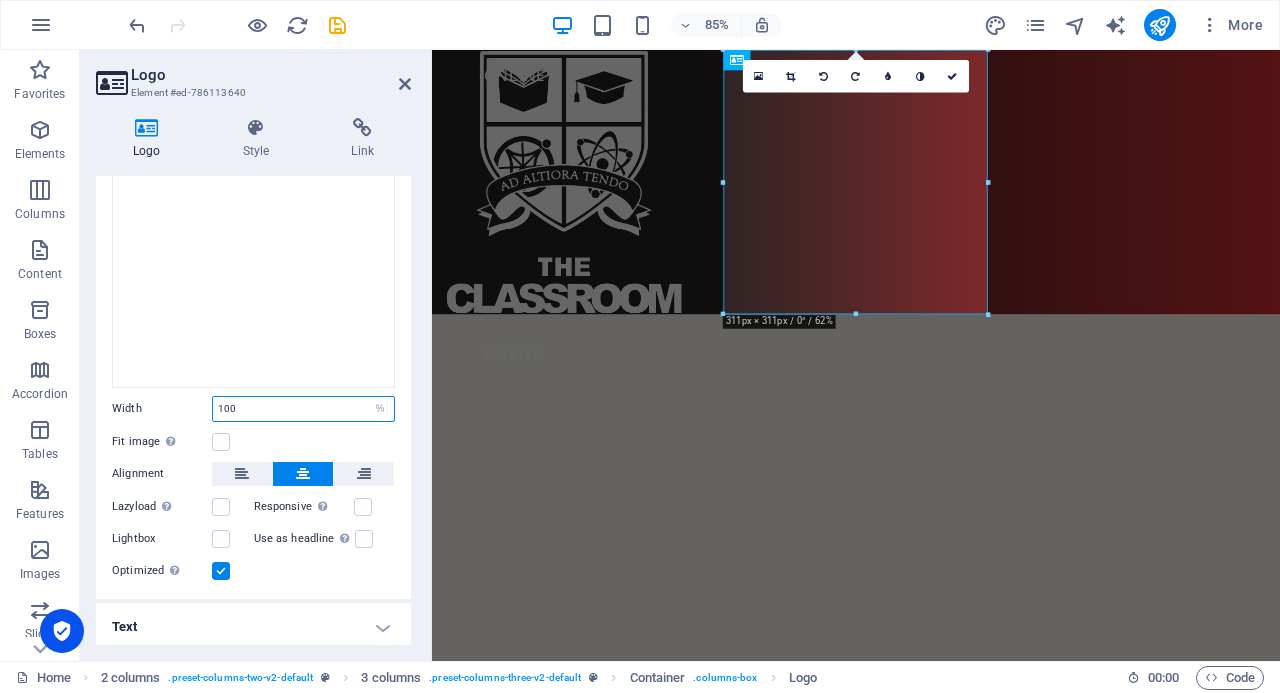 click on "100" at bounding box center (303, 409) 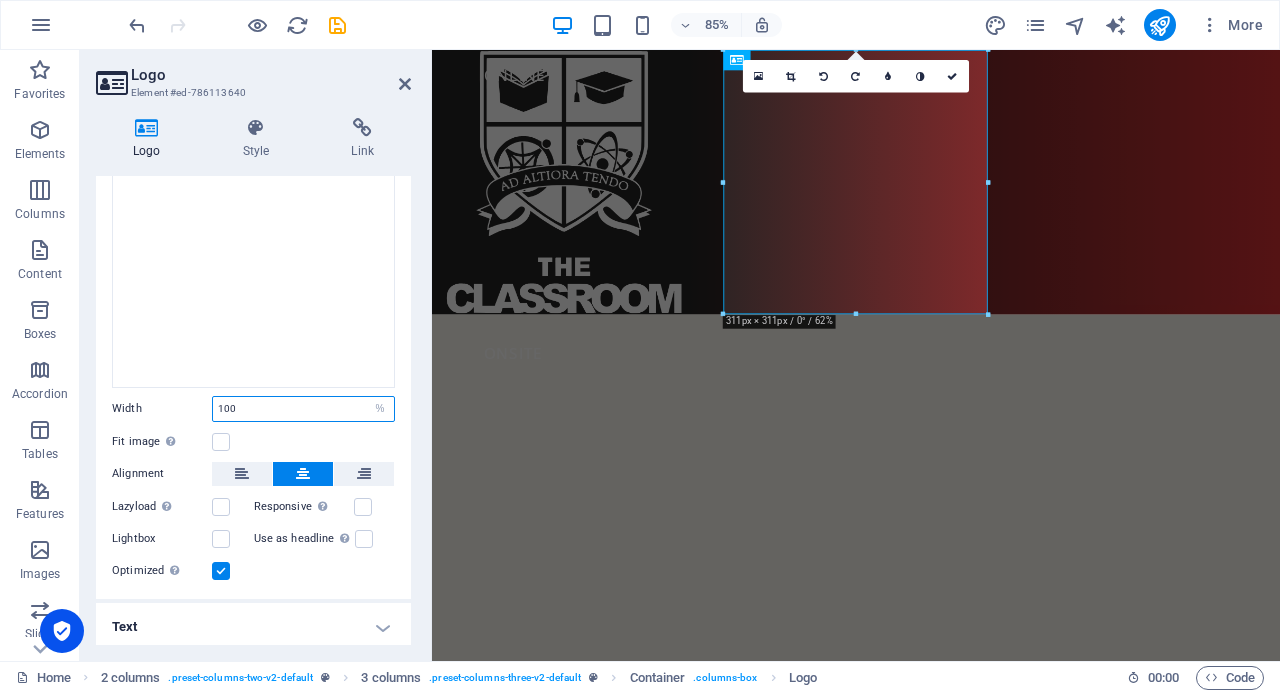 drag, startPoint x: 255, startPoint y: 399, endPoint x: 196, endPoint y: 399, distance: 59 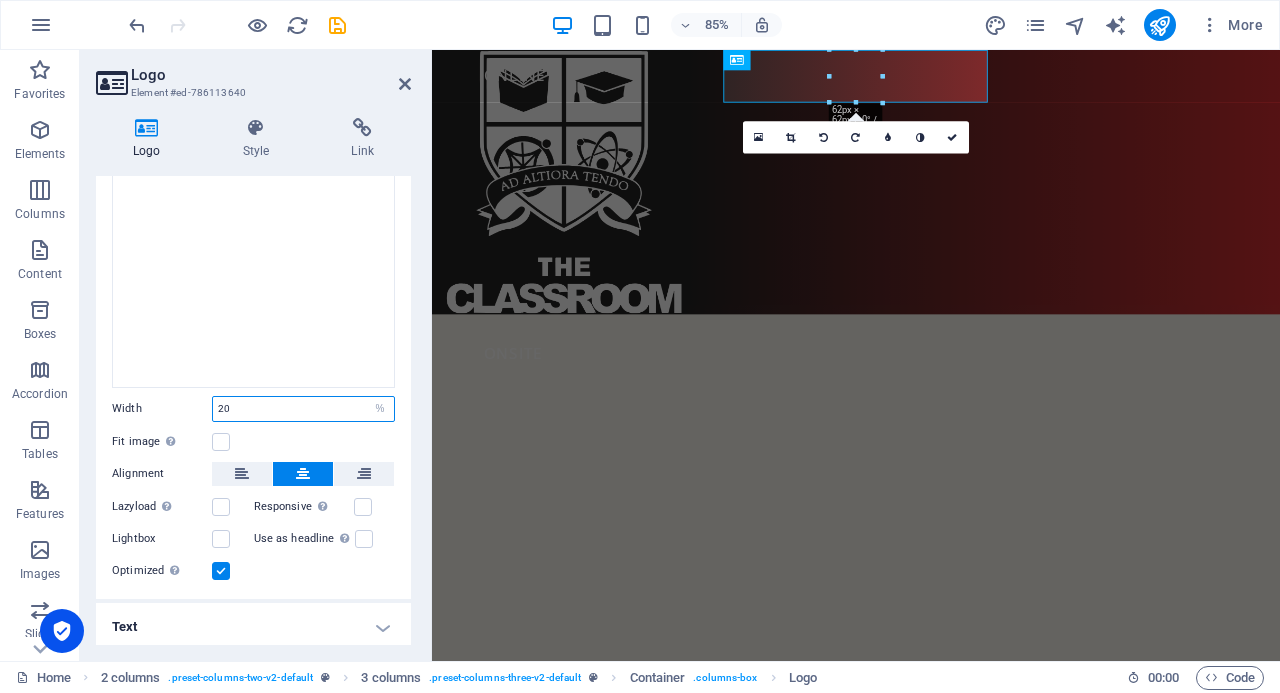 type on "20" 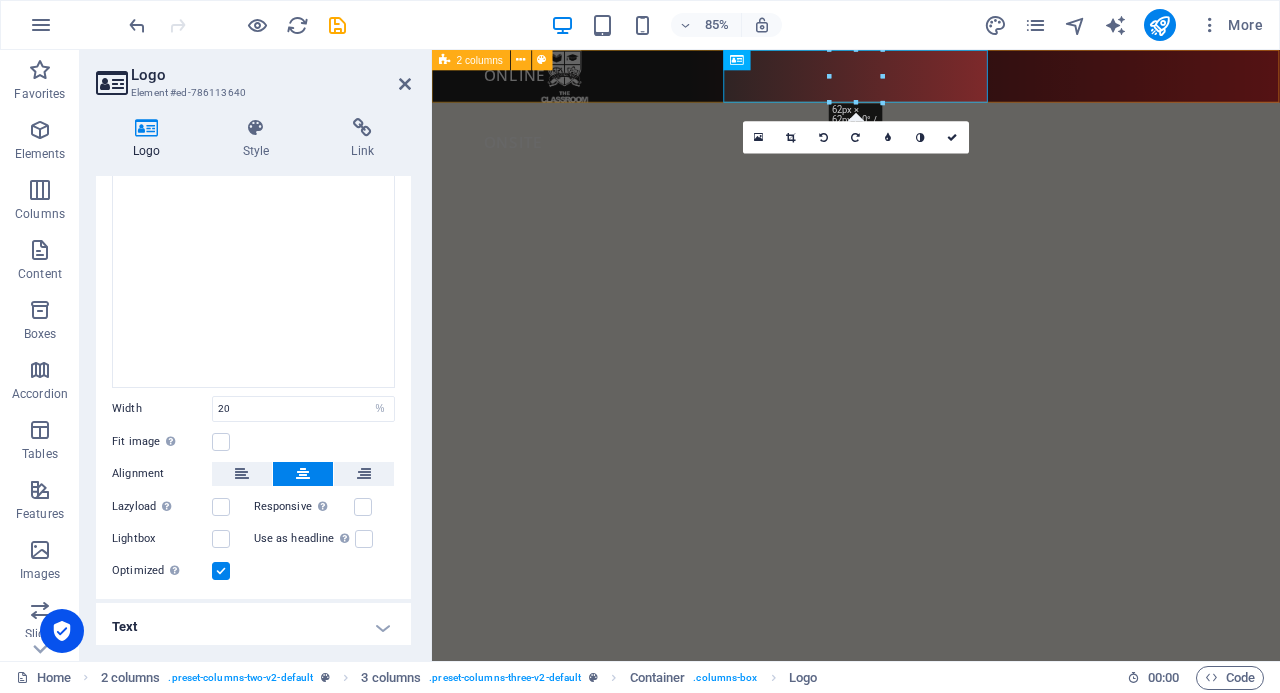 click at bounding box center [520, 60] 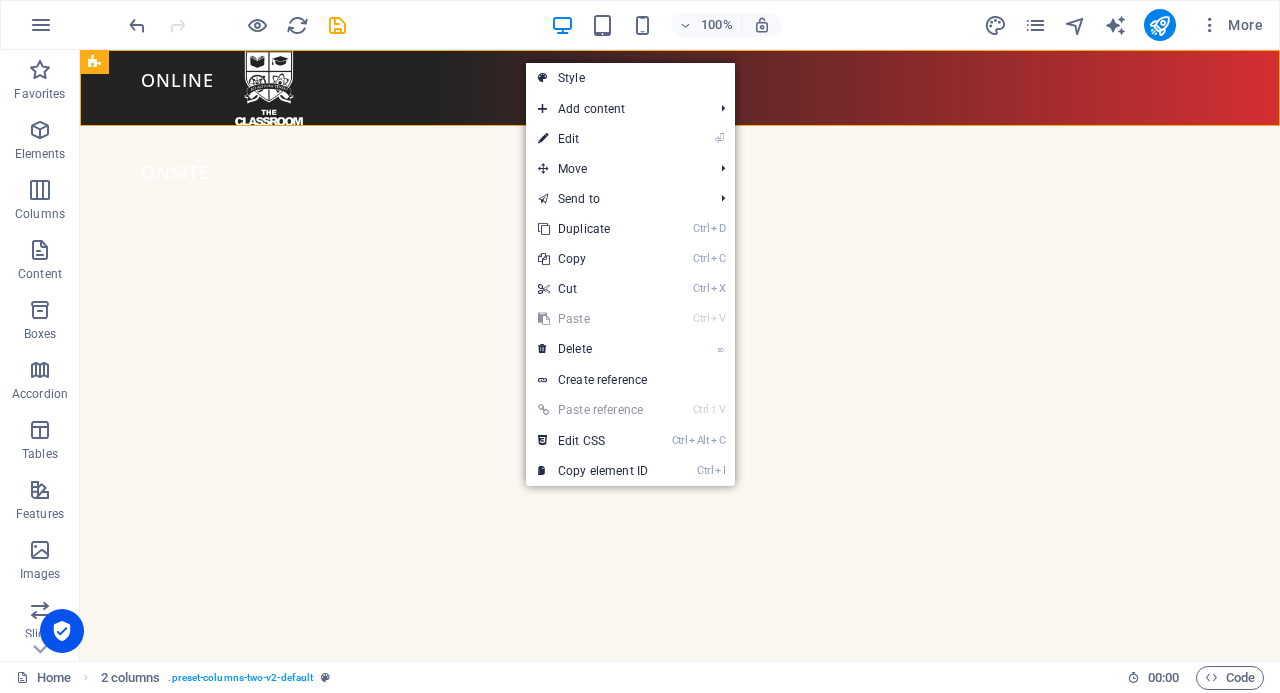drag, startPoint x: 568, startPoint y: 135, endPoint x: 156, endPoint y: 104, distance: 413.1646 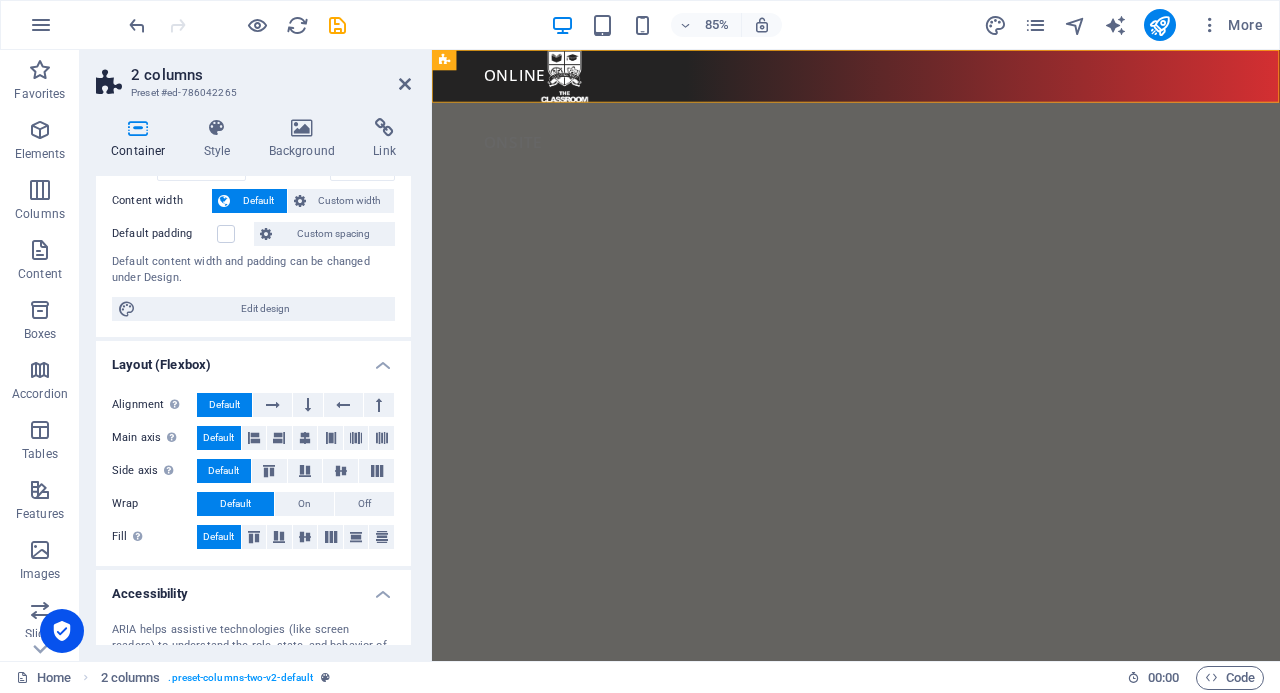 scroll, scrollTop: 0, scrollLeft: 0, axis: both 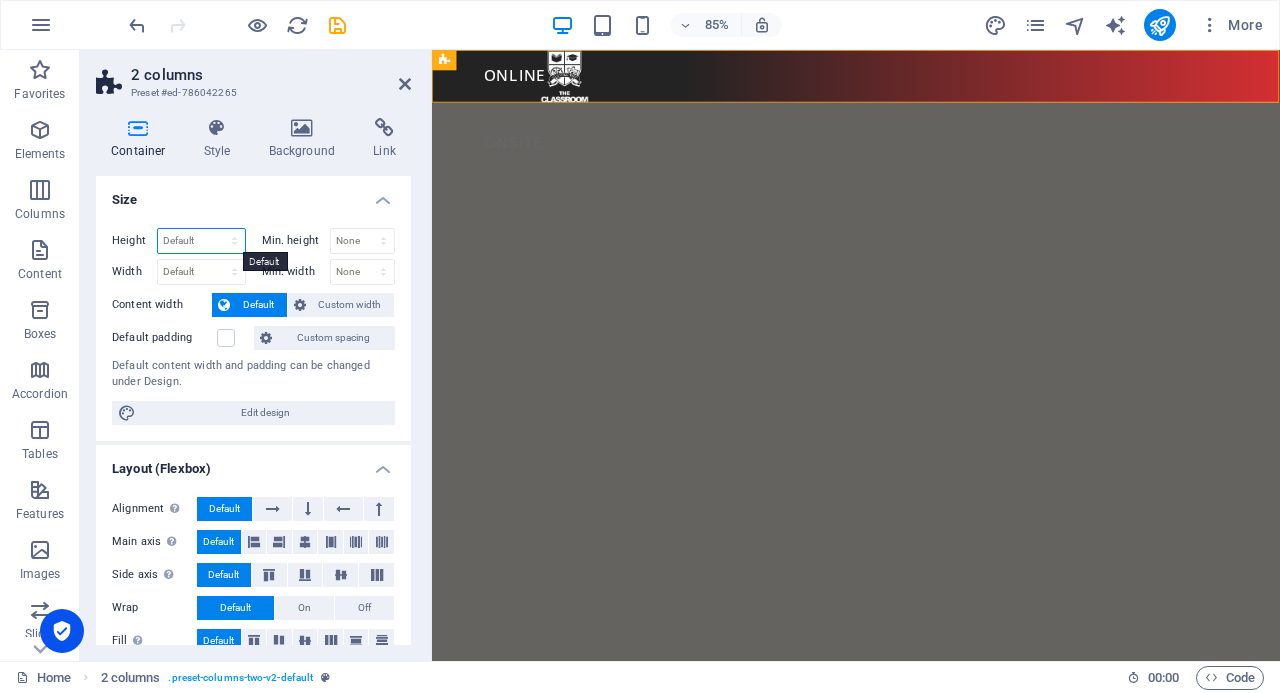 click on "Default px rem % vh vw" at bounding box center (201, 241) 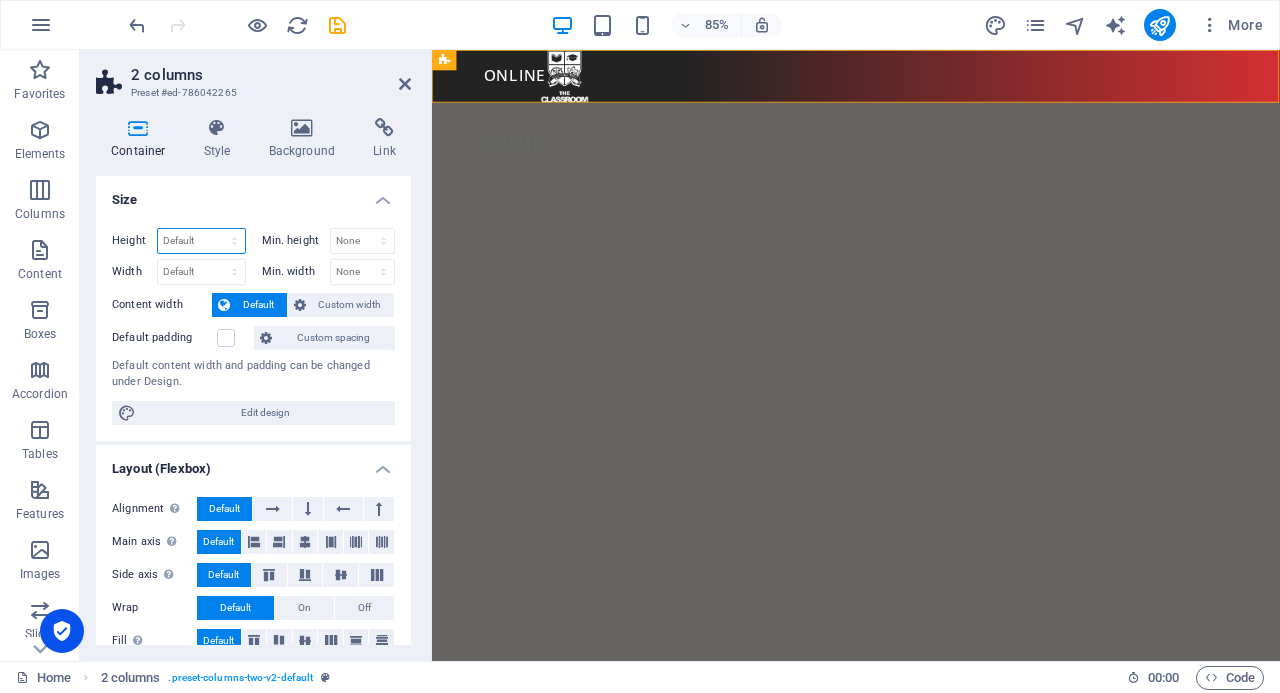 select on "%" 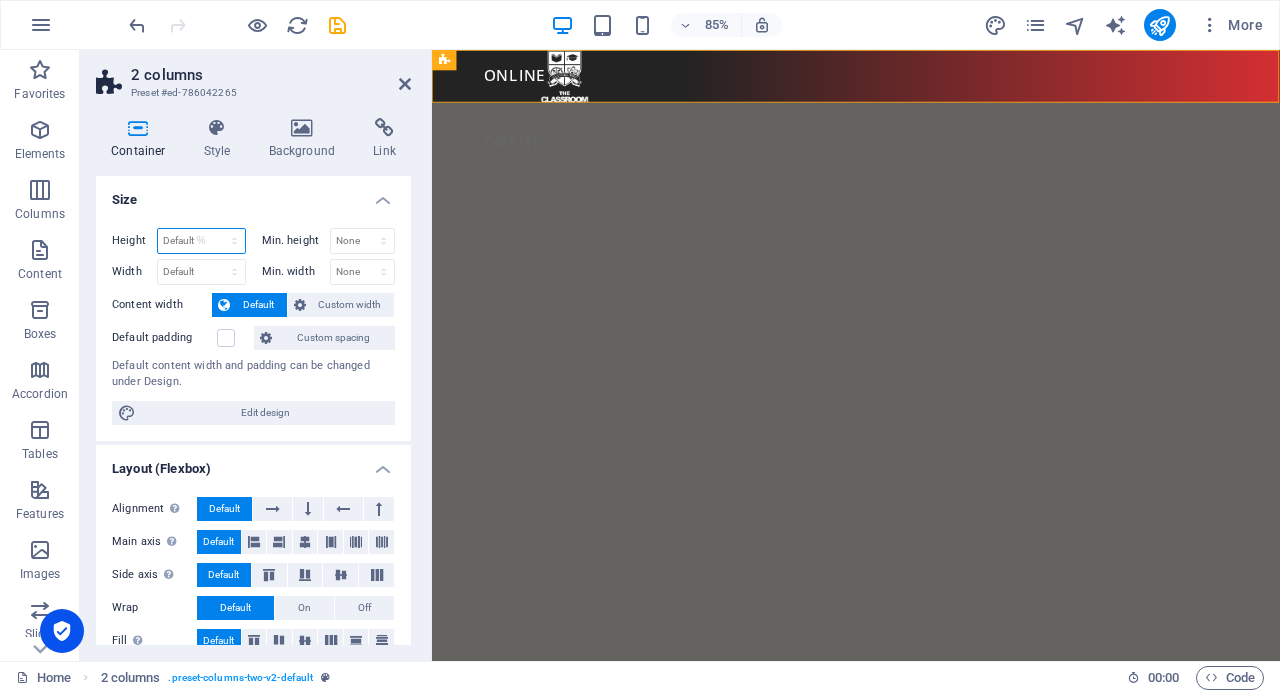 click on "Default px rem % vh vw" at bounding box center [201, 241] 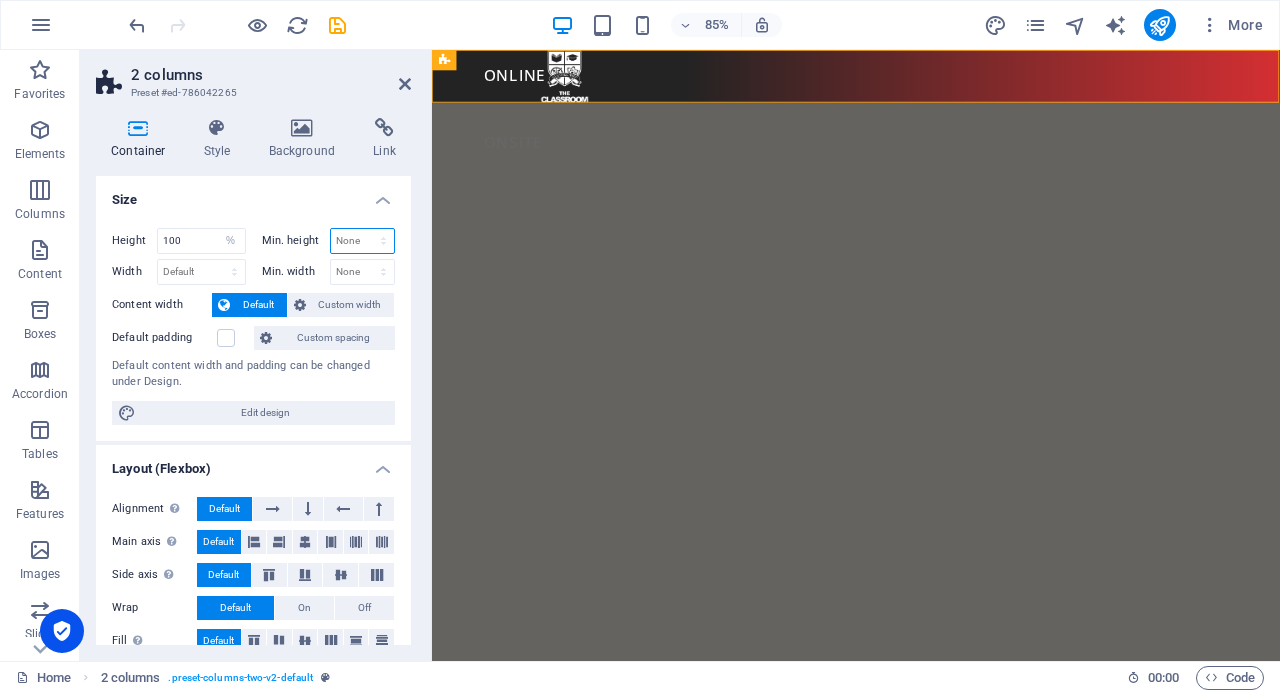 click on "None px rem % vh vw" at bounding box center (363, 241) 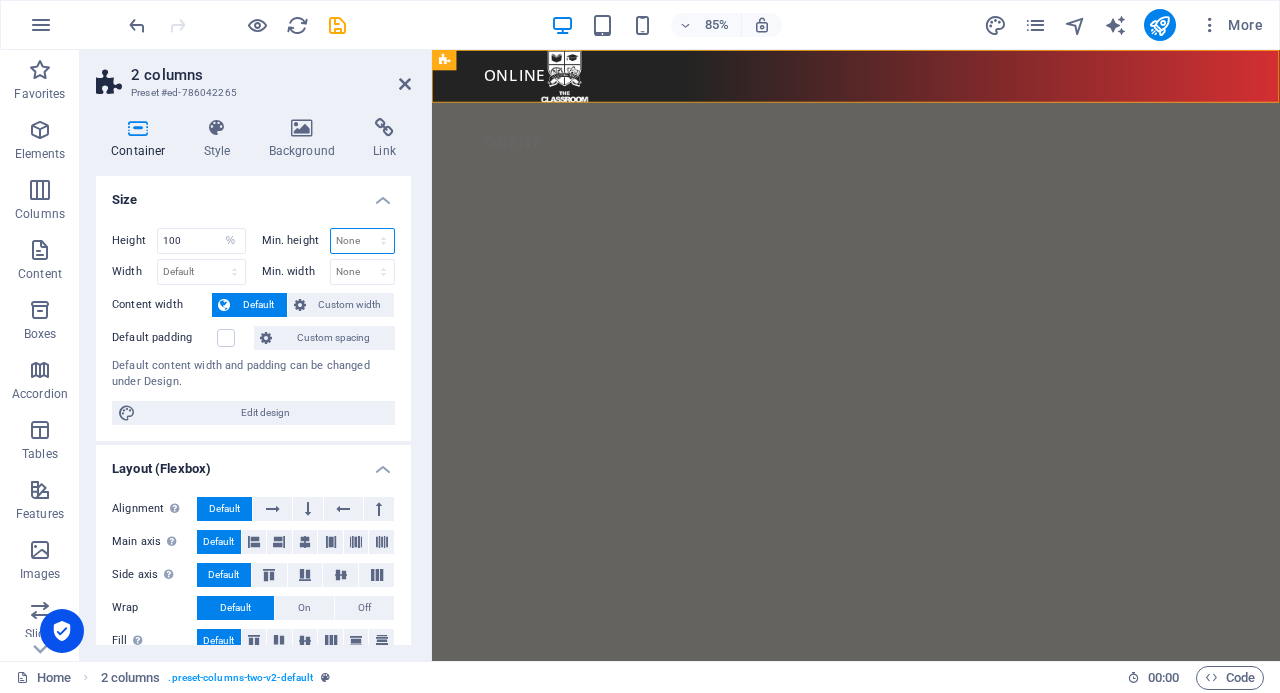 select on "%" 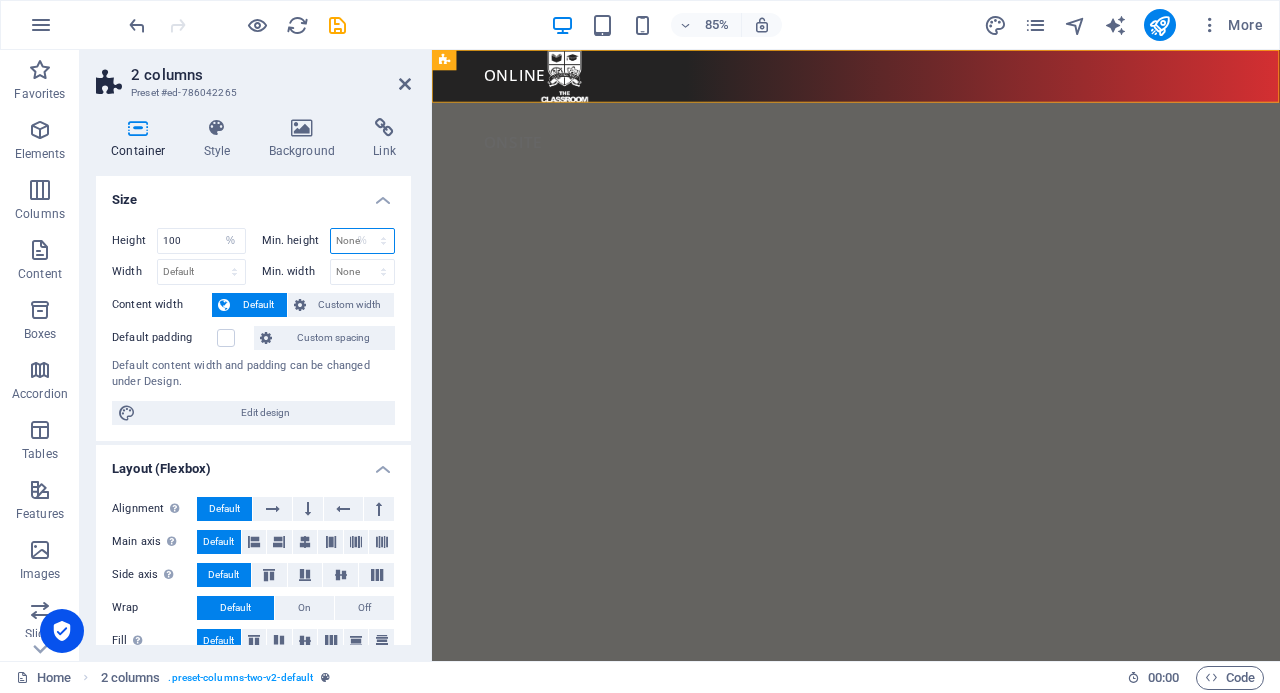 click on "None px rem % vh vw" at bounding box center (363, 241) 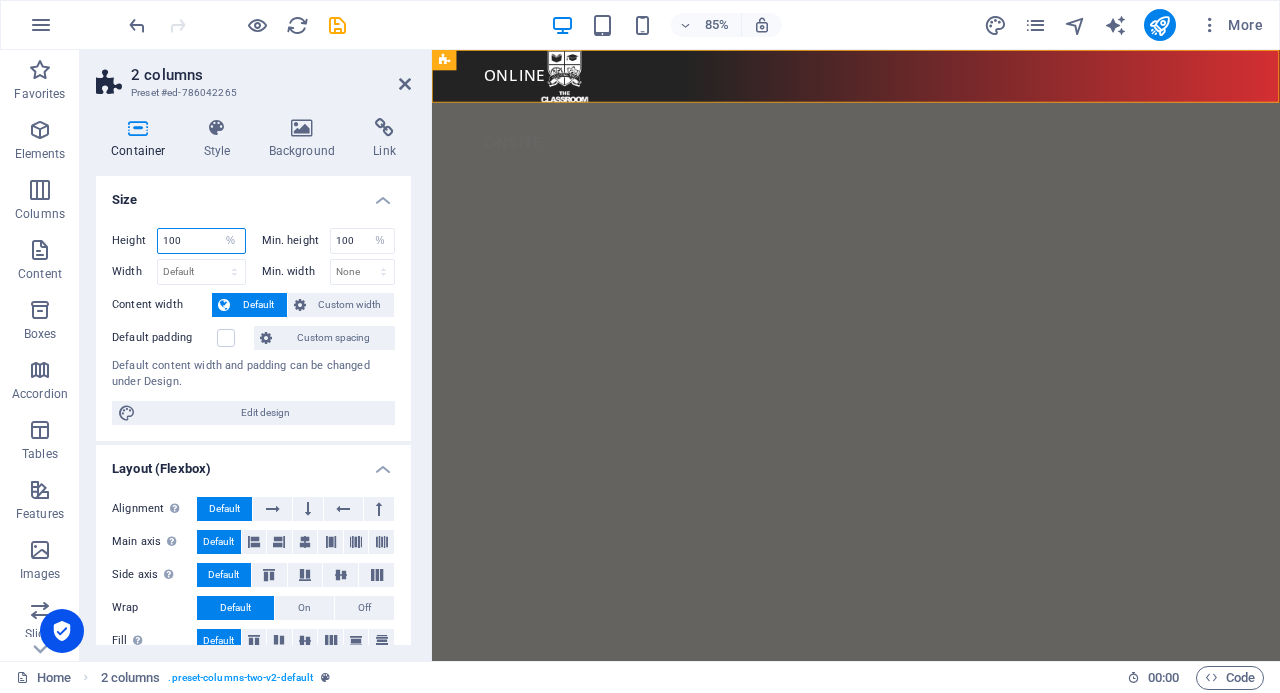 click on "Default px rem % vh vw" at bounding box center [231, 241] 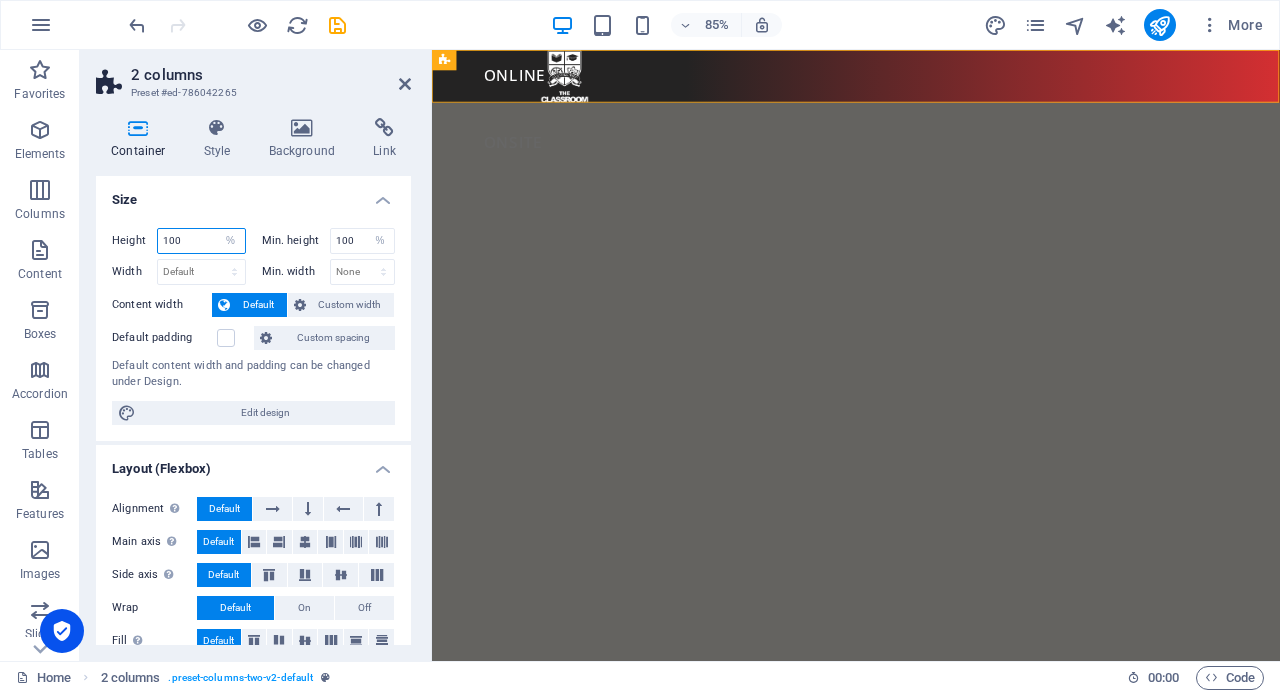 select on "px" 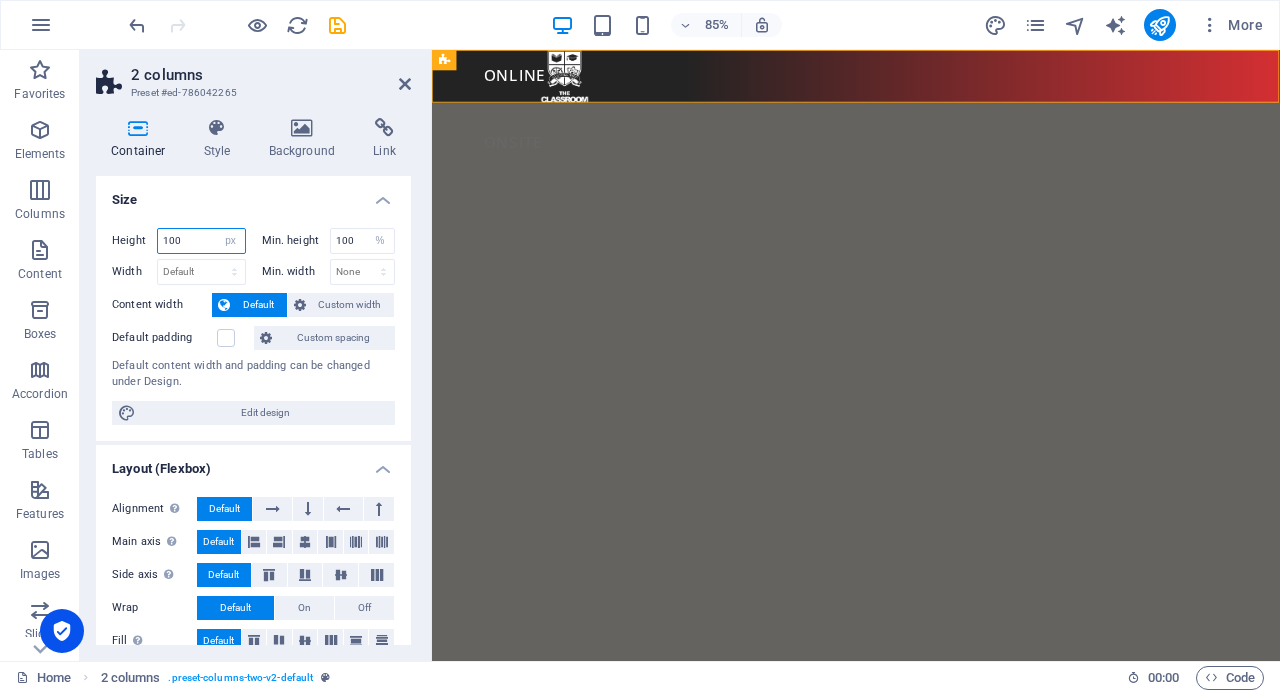 click on "Default px rem % vh vw" at bounding box center [231, 241] 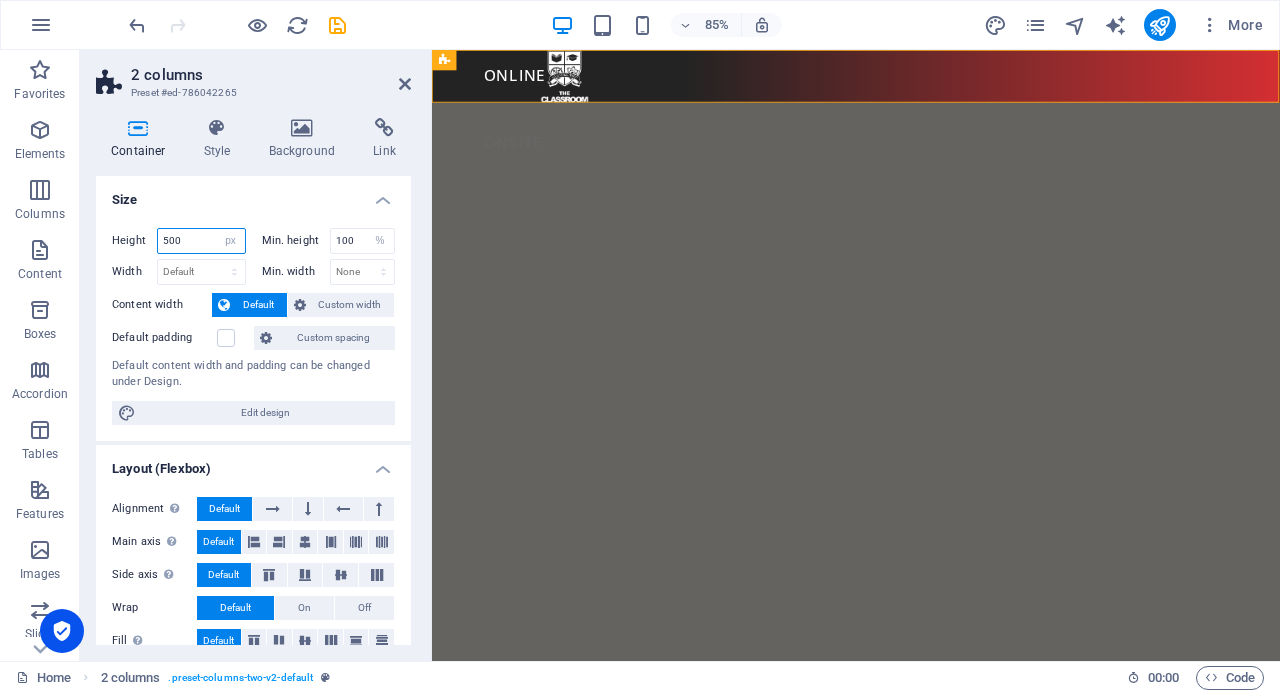 type on "500" 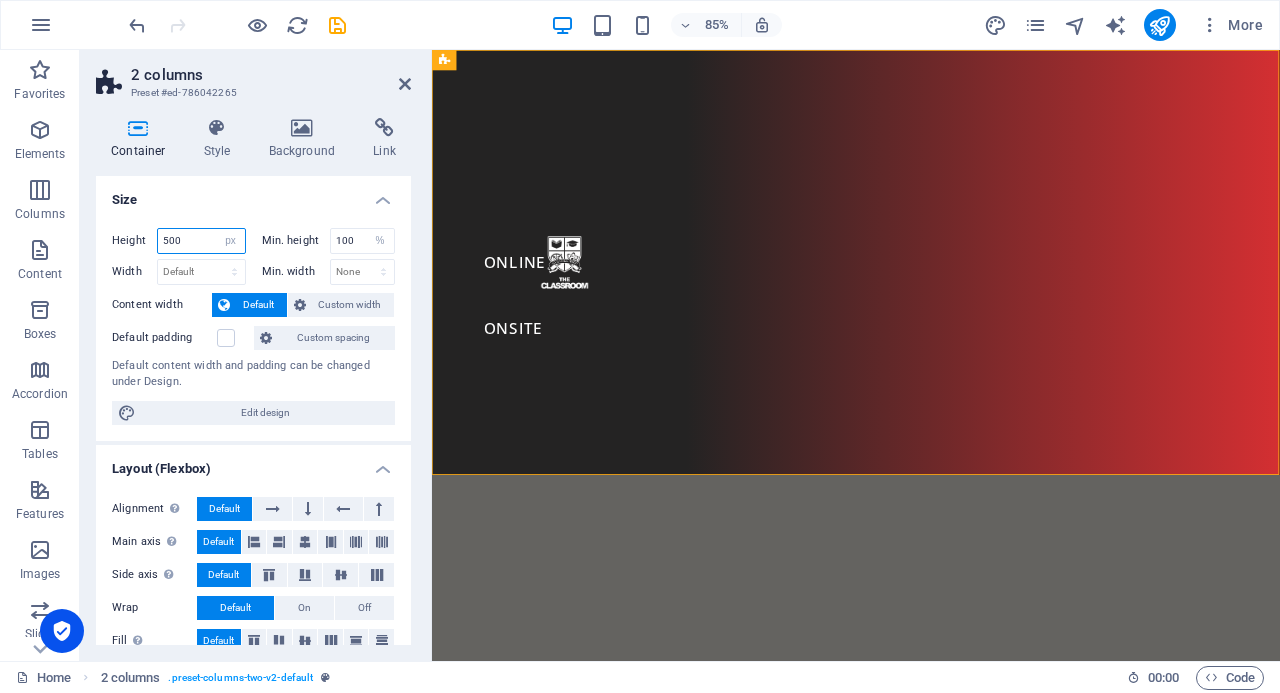 click on "Default px rem % vh vw" at bounding box center [231, 241] 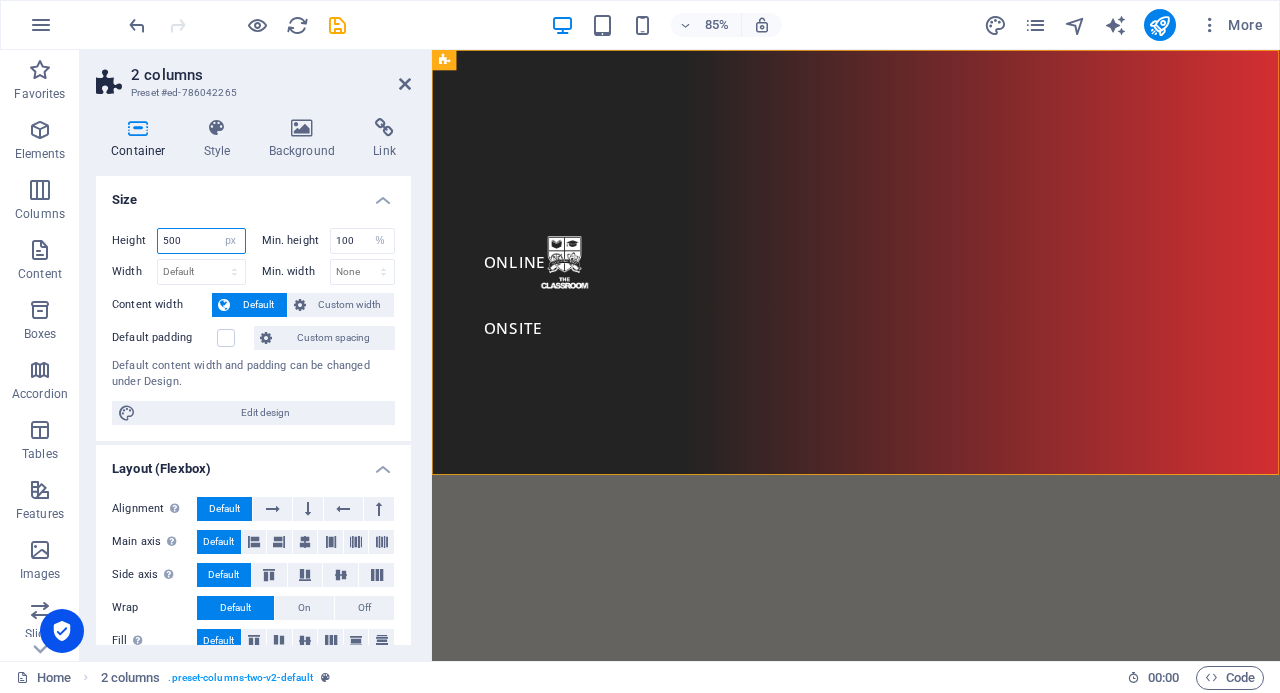 select on "rem" 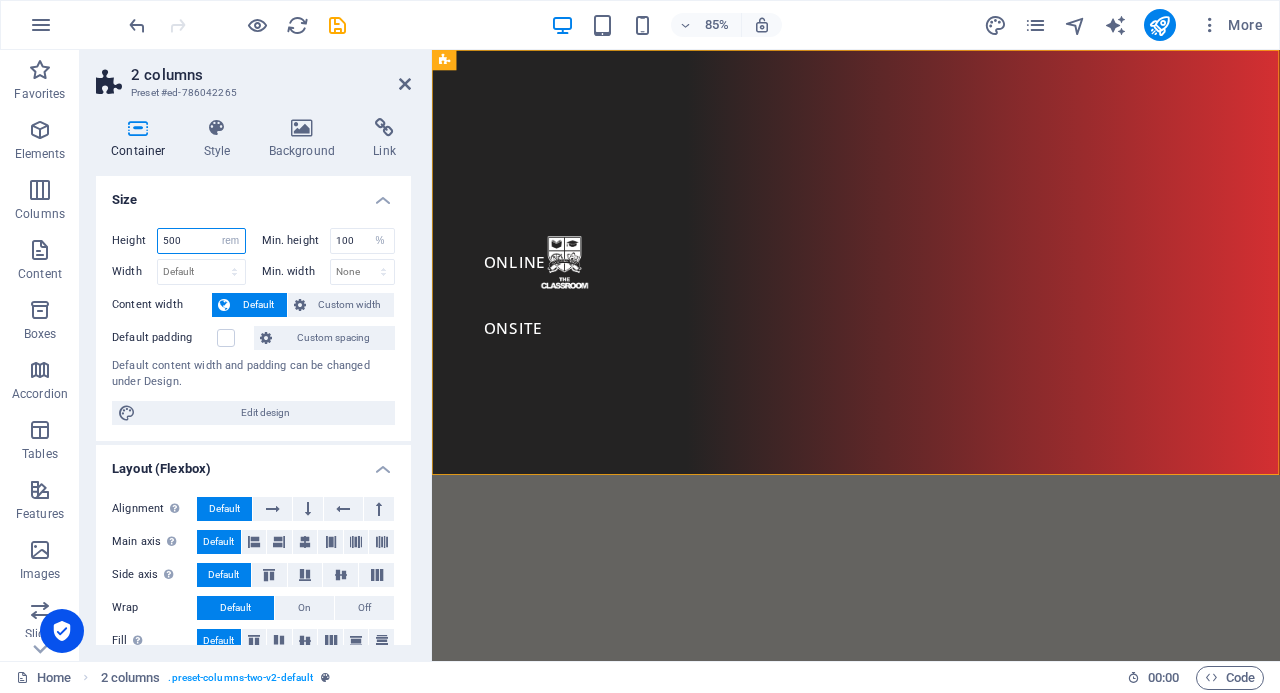 click on "Default px rem % vh vw" at bounding box center (231, 241) 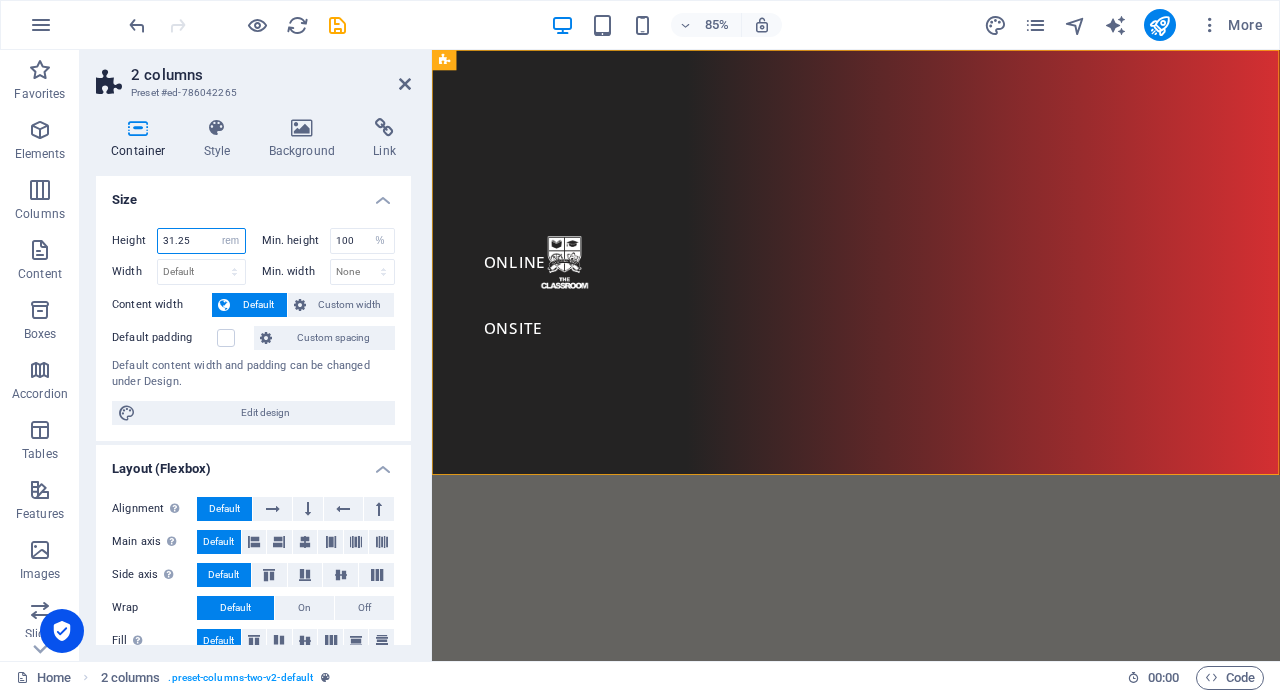 click on "Default px rem % vh vw" at bounding box center [231, 241] 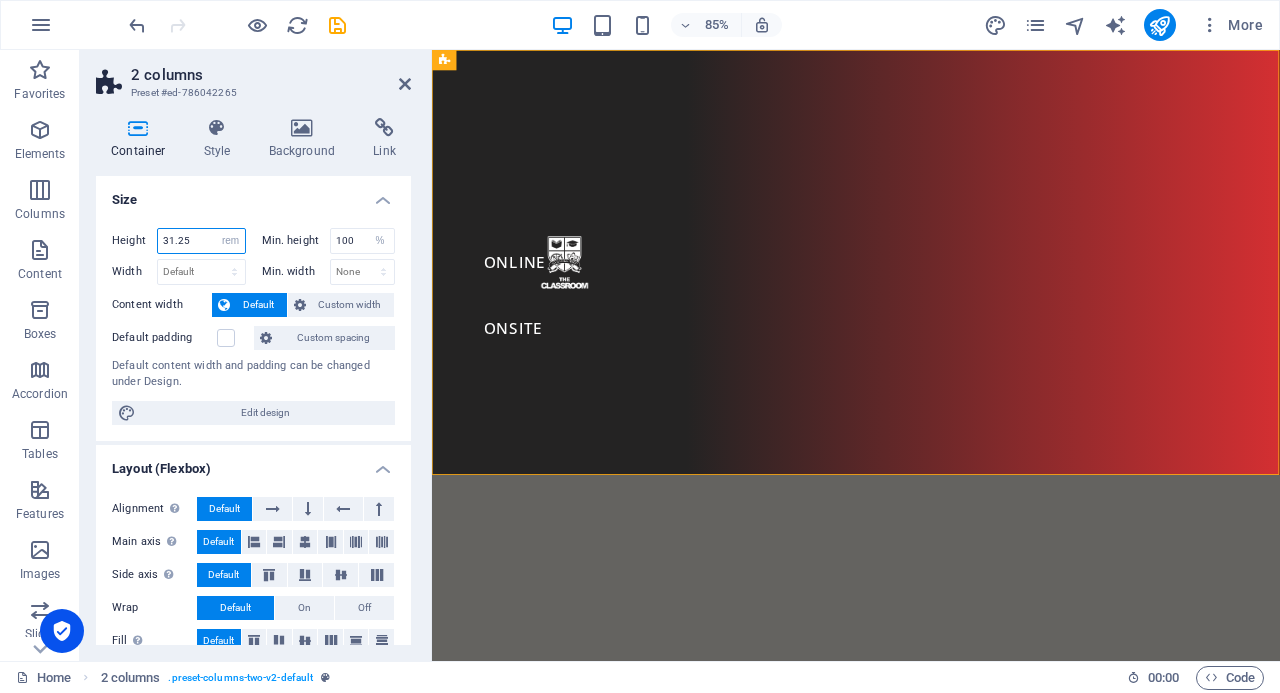 select on "vh" 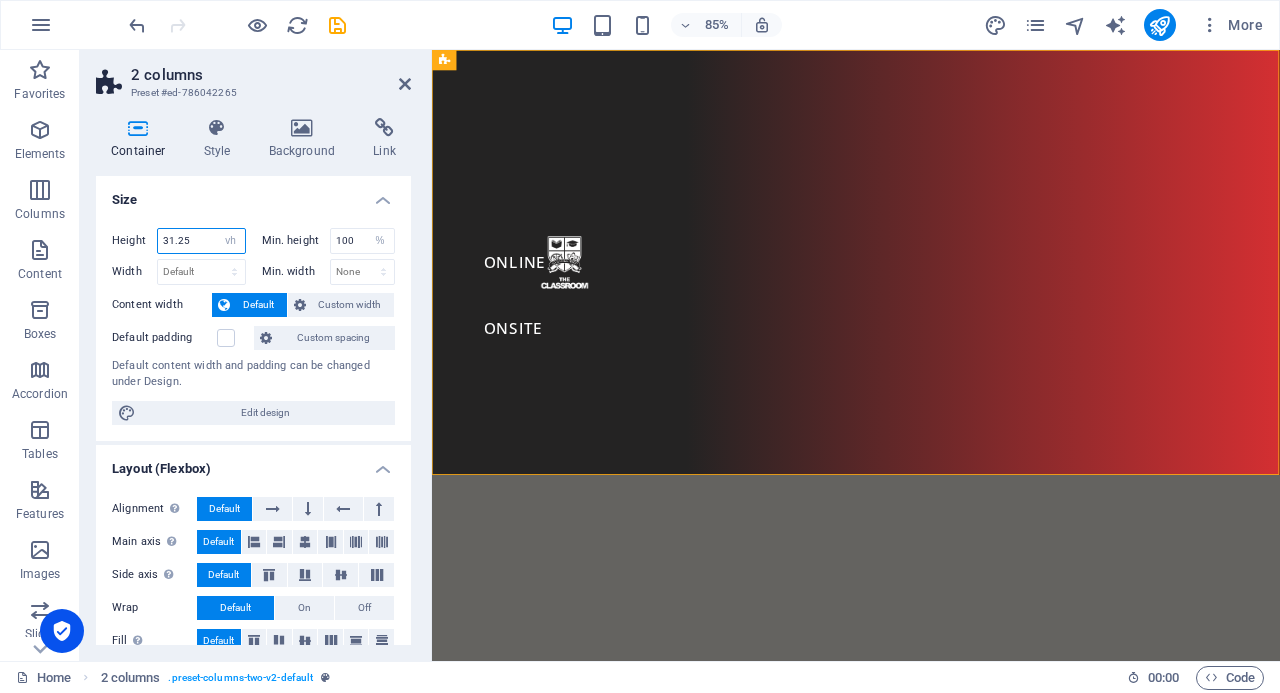 click on "Default px rem % vh vw" at bounding box center (231, 241) 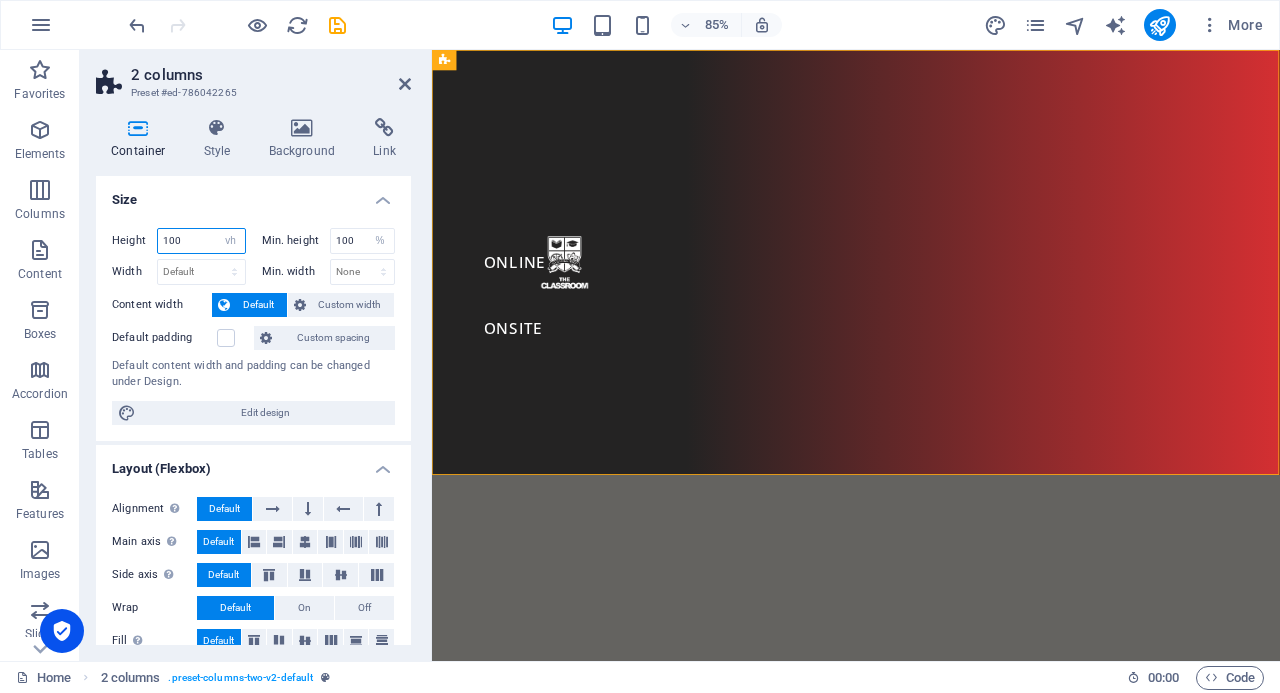 type on "100" 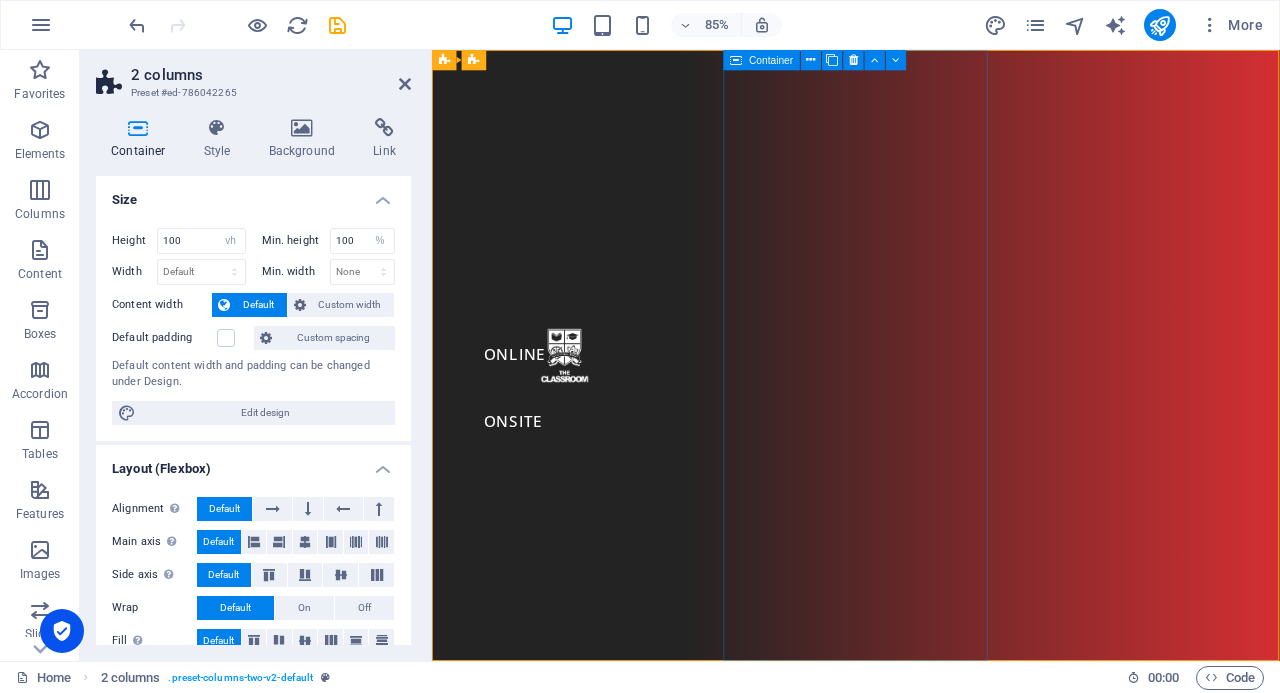 click at bounding box center [811, 60] 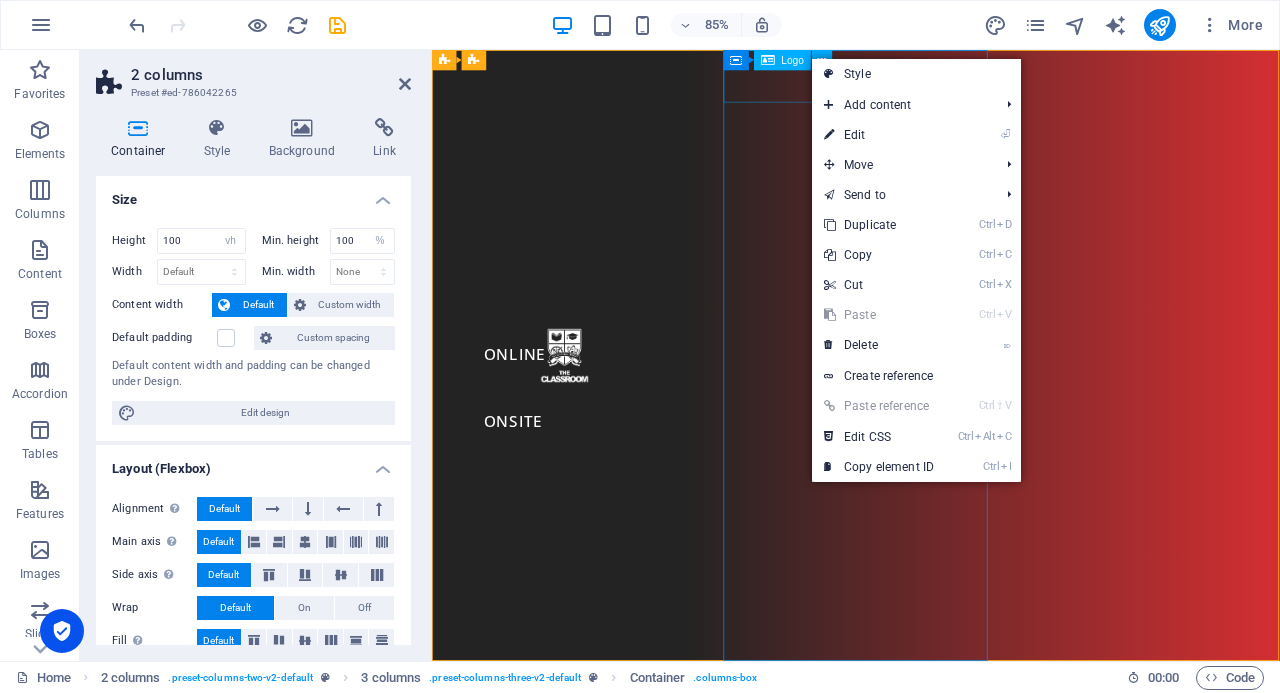 click at bounding box center (587, 409) 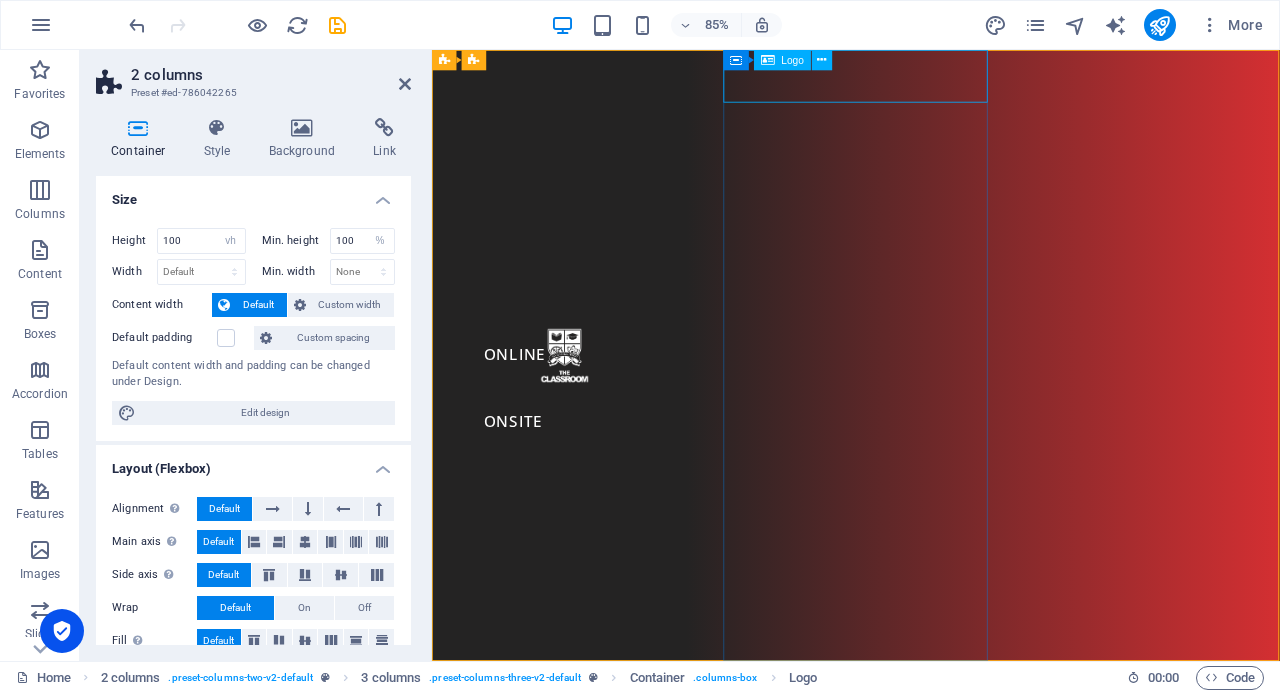 click at bounding box center (821, 60) 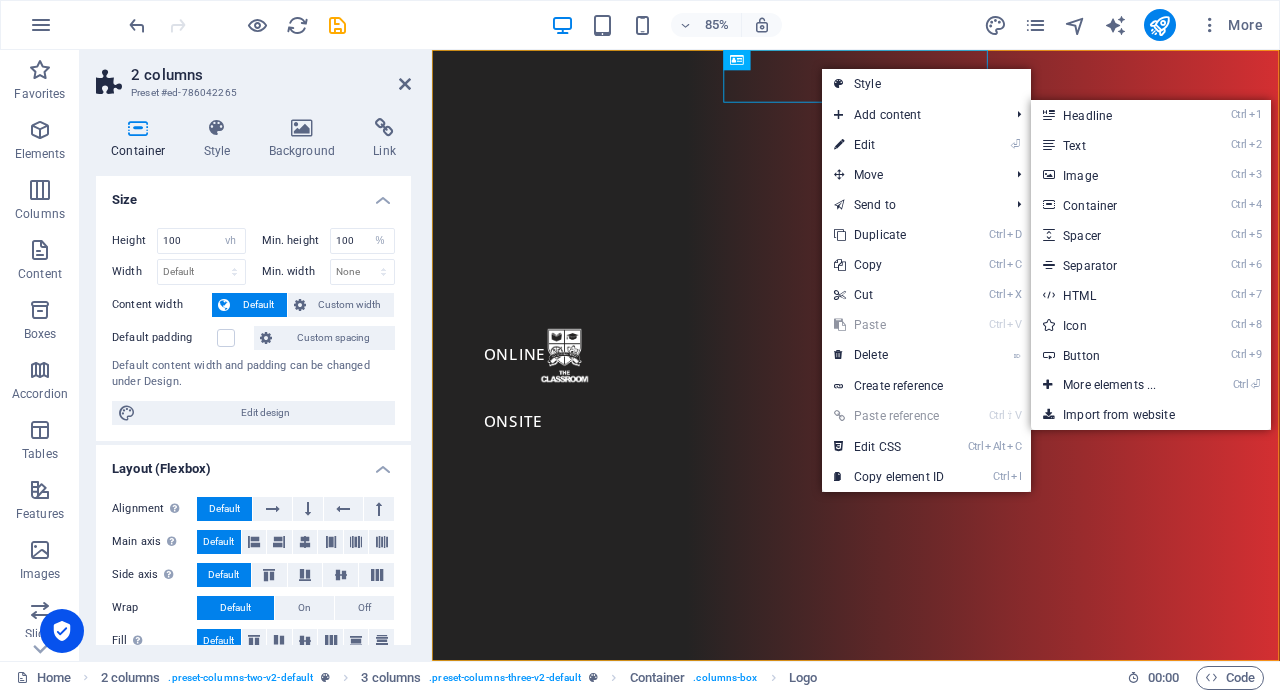 click on "⏎  Edit" at bounding box center [889, 145] 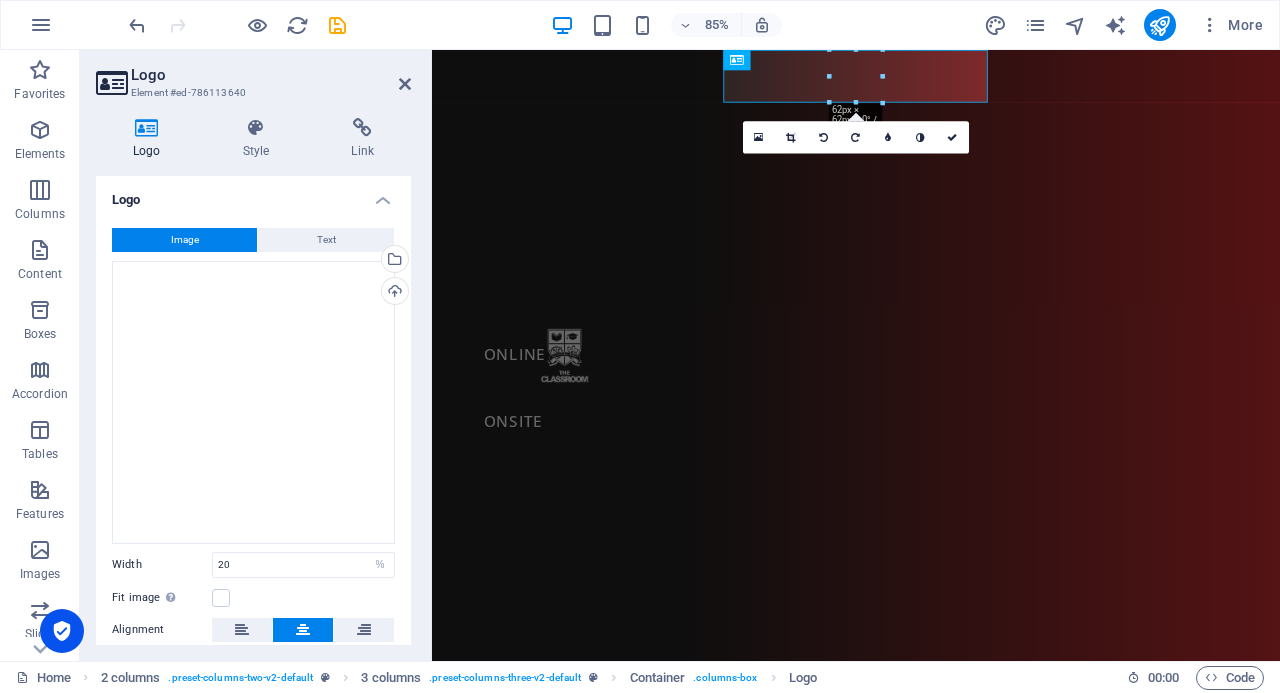 click at bounding box center (256, 128) 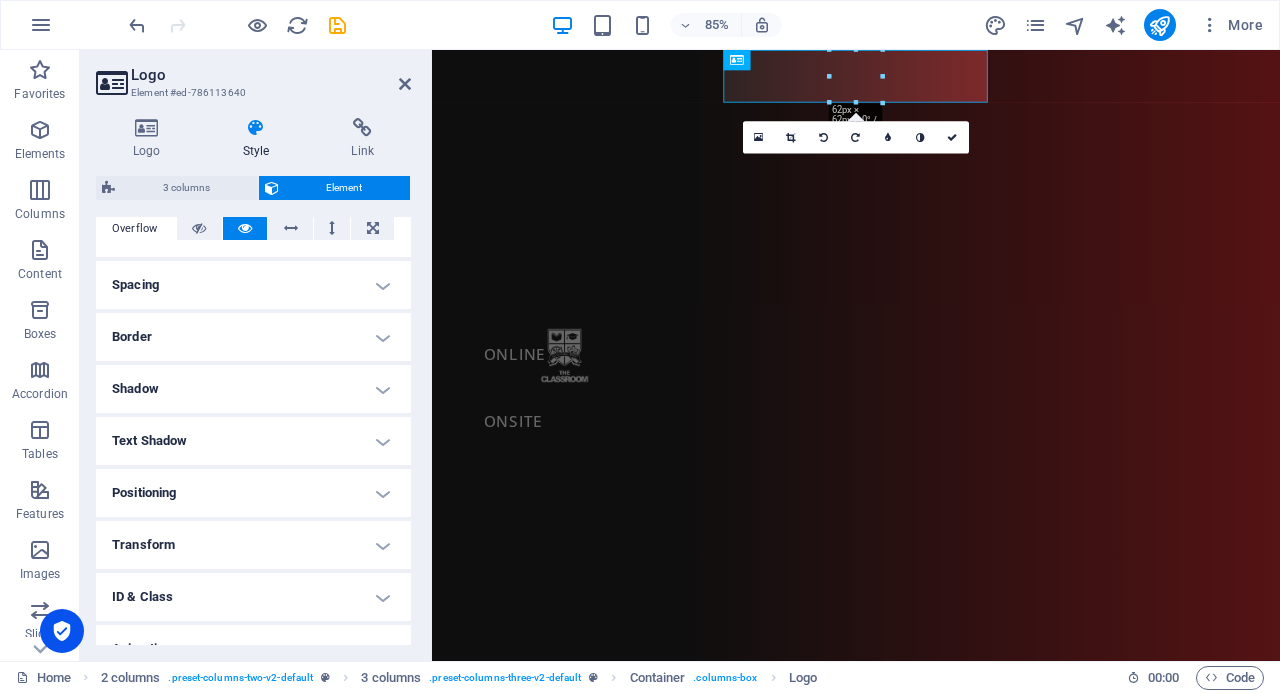 scroll, scrollTop: 400, scrollLeft: 0, axis: vertical 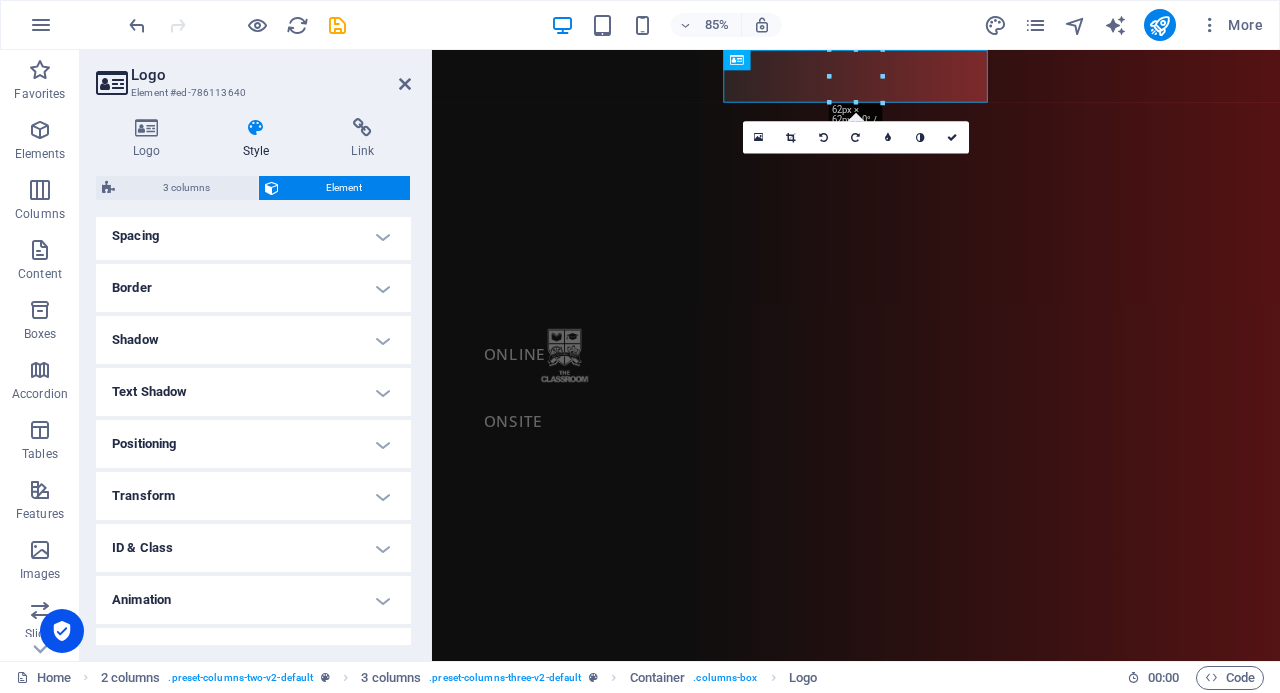 click on "Positioning" at bounding box center (253, 444) 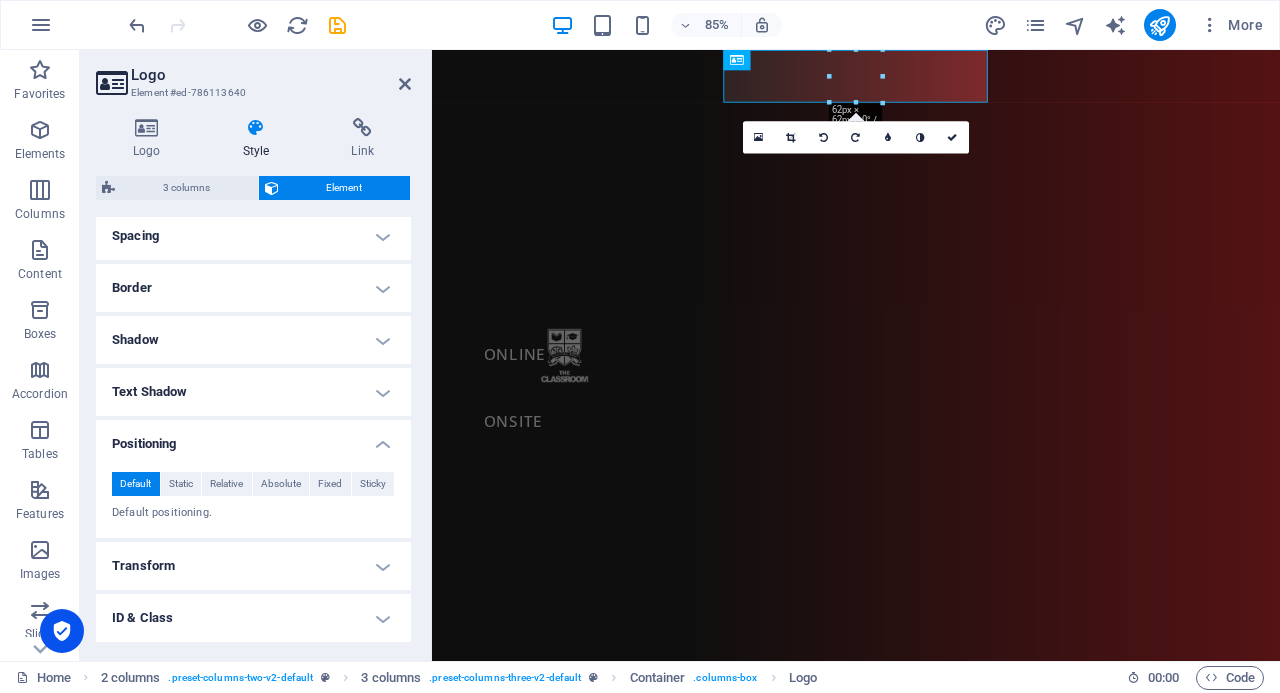 click on "Fixed" at bounding box center [330, 484] 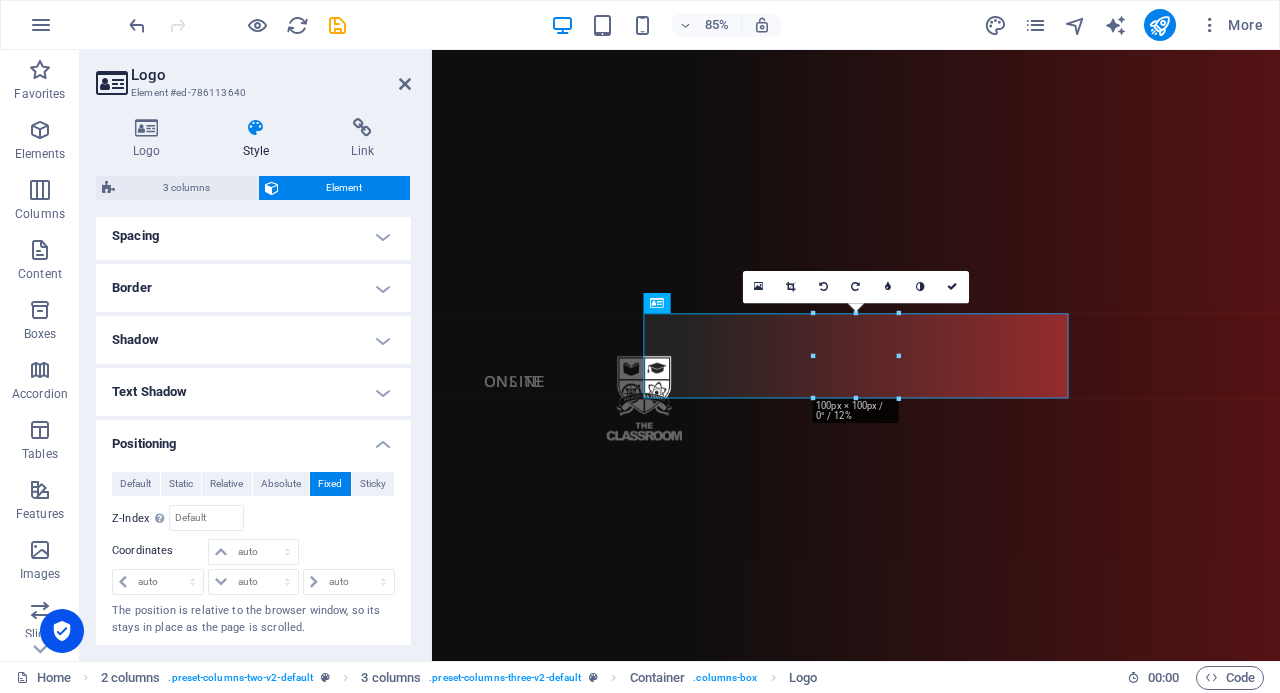 click at bounding box center (405, 84) 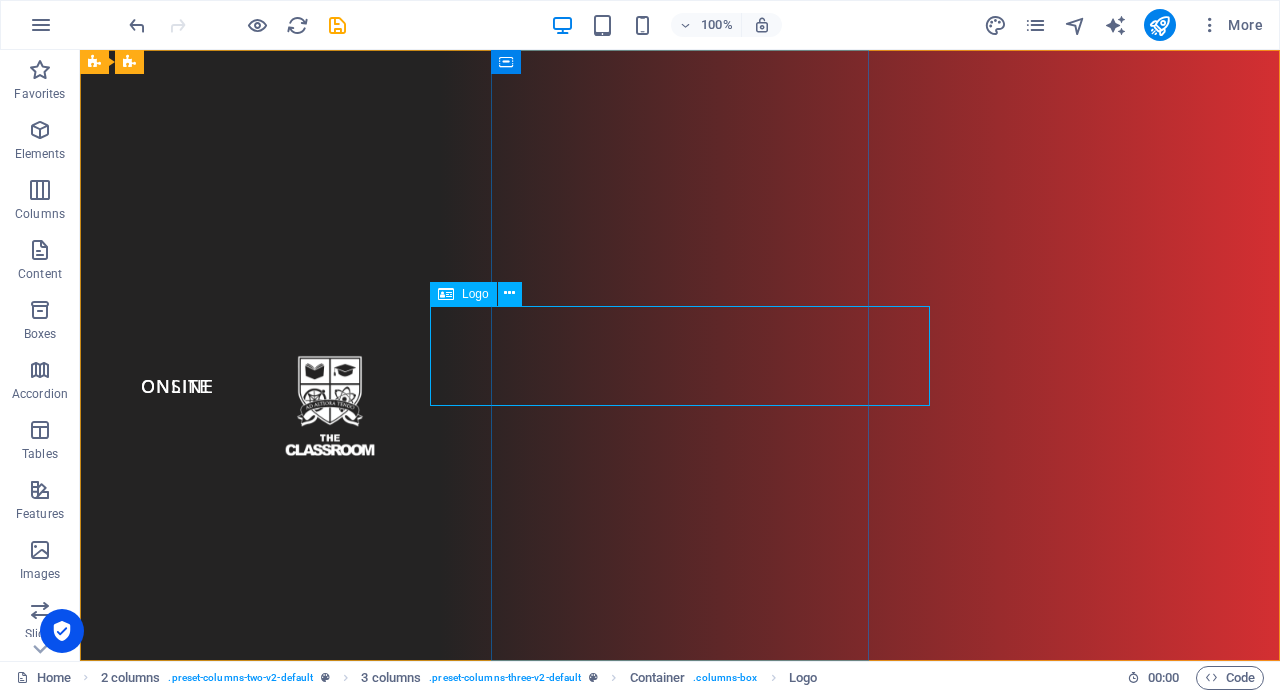 click at bounding box center [509, 293] 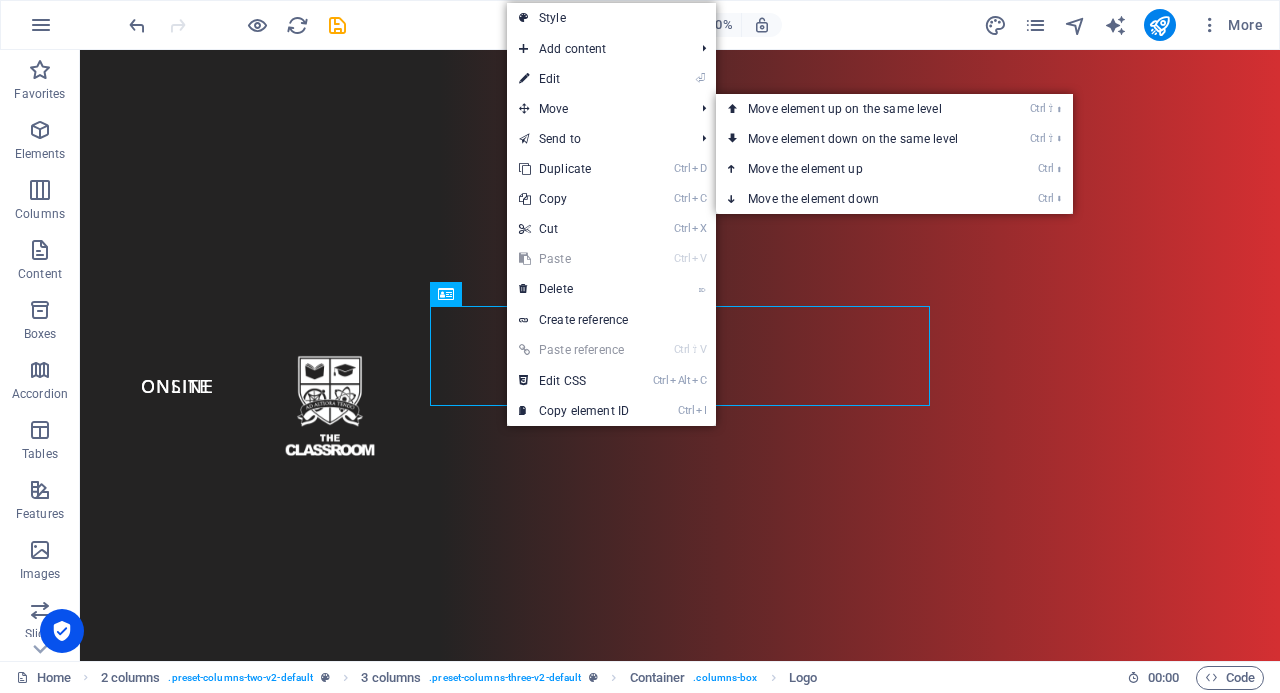 click on "⏎  Edit" at bounding box center (574, 79) 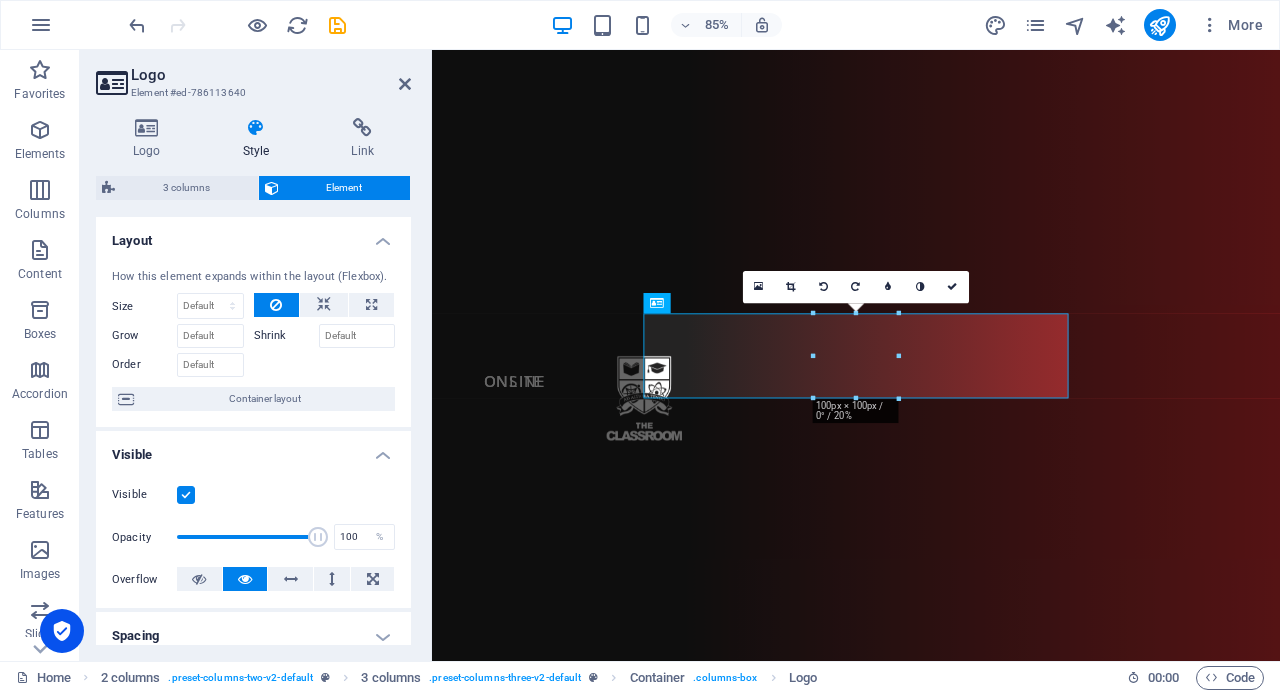 click at bounding box center [147, 128] 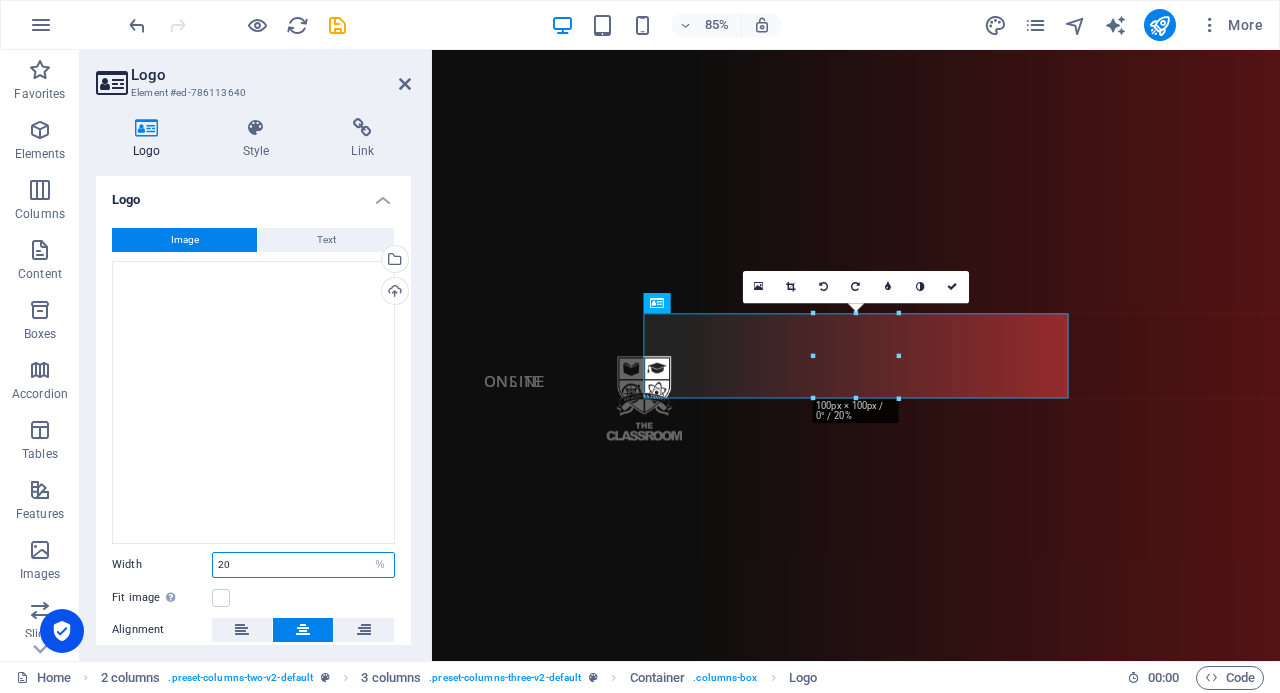 drag, startPoint x: 239, startPoint y: 555, endPoint x: 215, endPoint y: 555, distance: 24 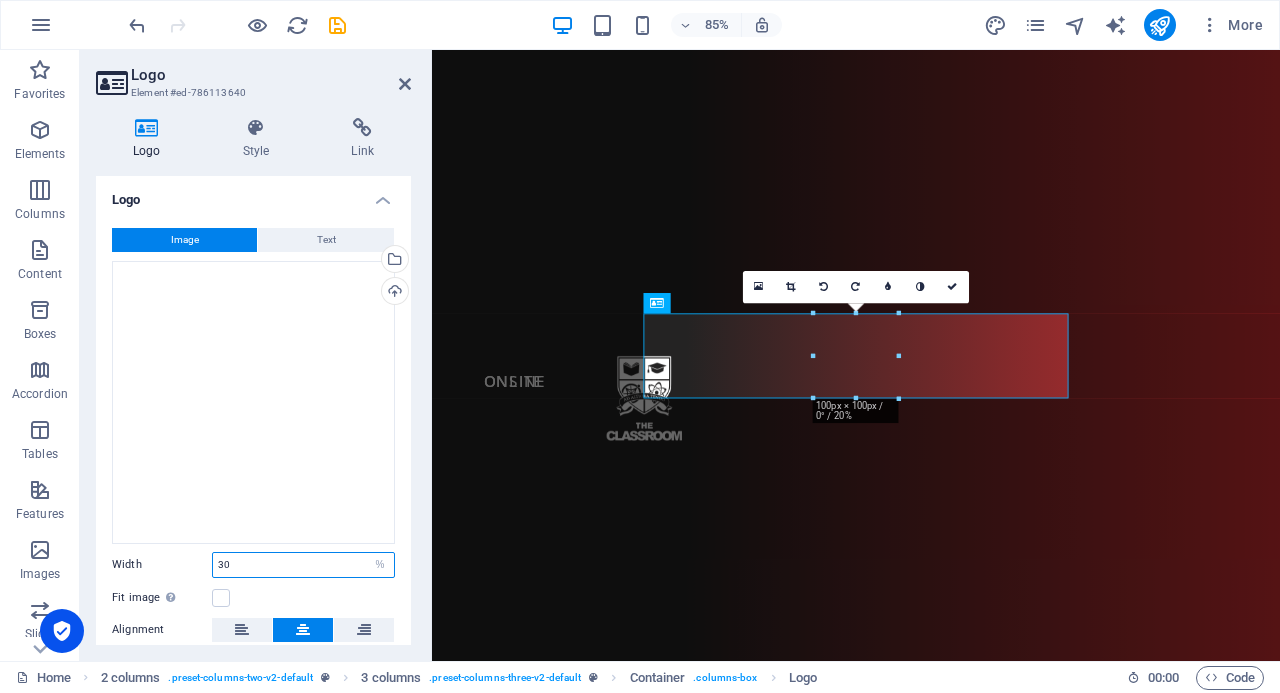 type on "30" 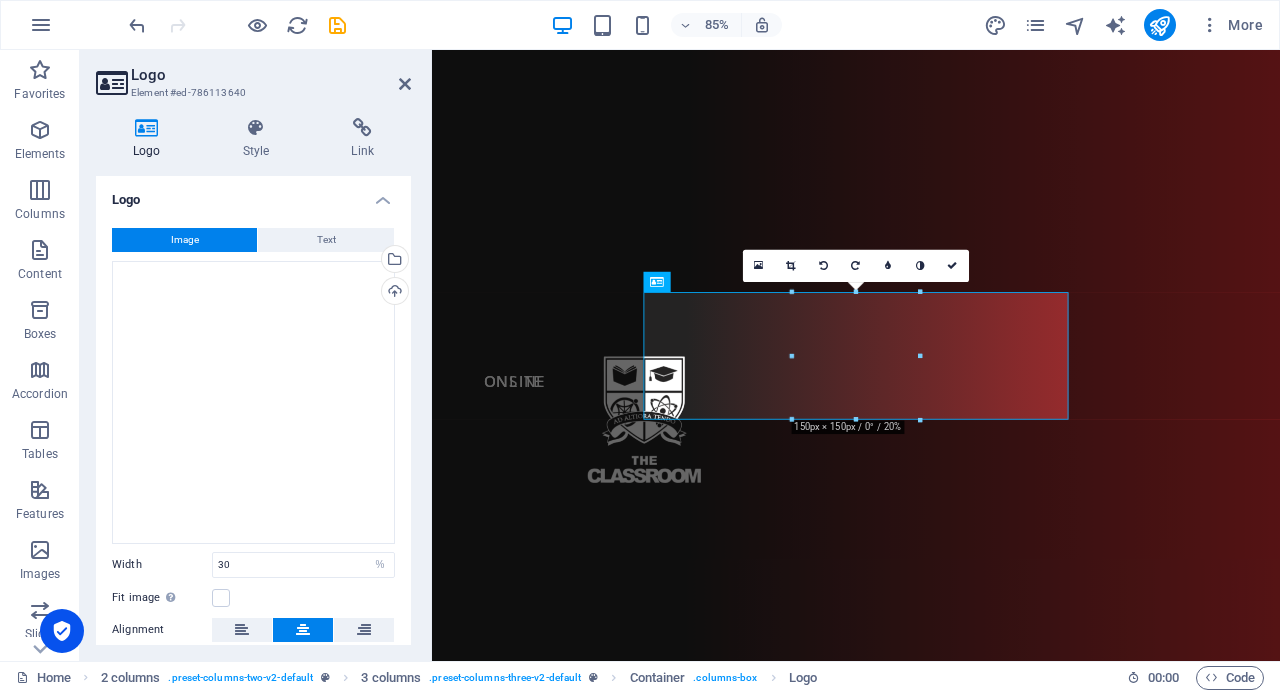 click at bounding box center (221, 598) 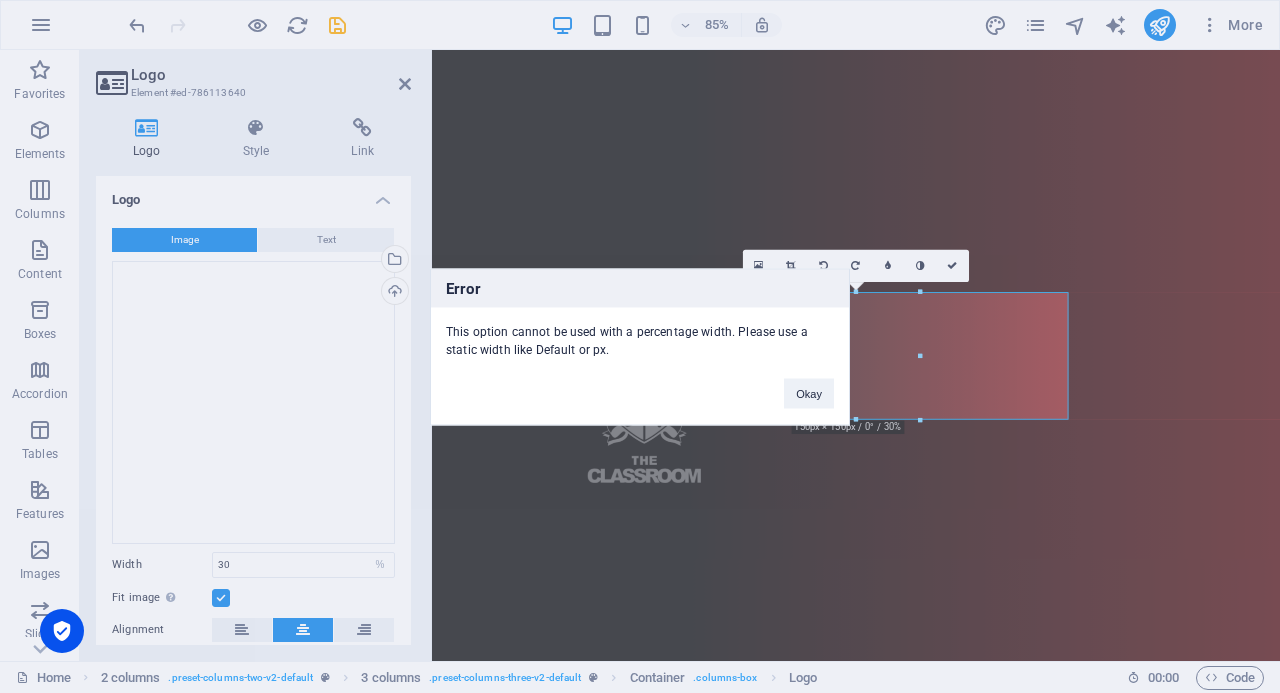 click on "Okay" at bounding box center (809, 393) 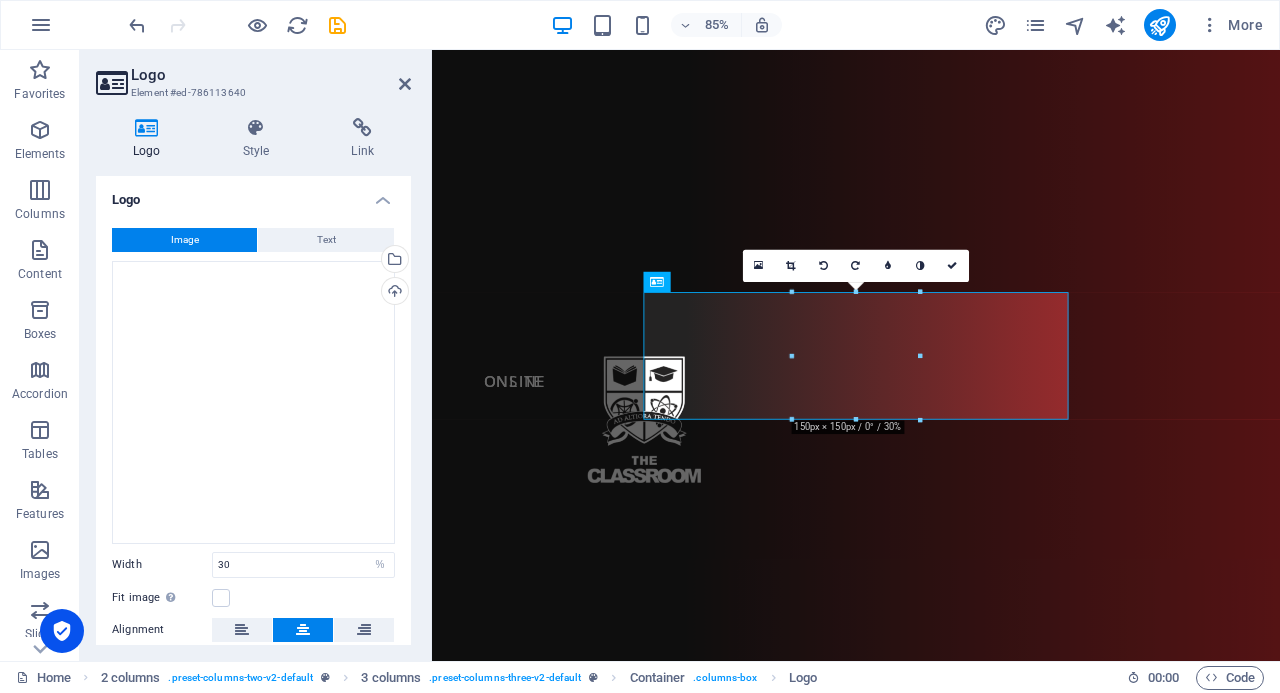 click at bounding box center (405, 84) 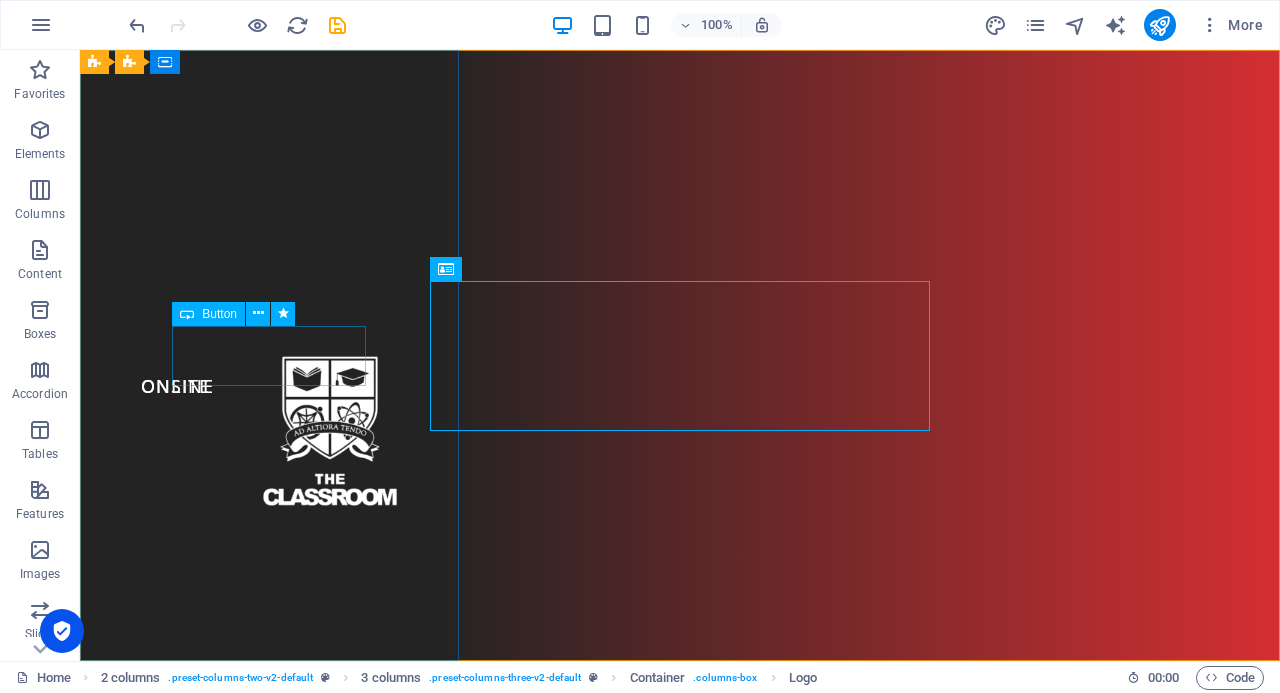 click at bounding box center (258, 313) 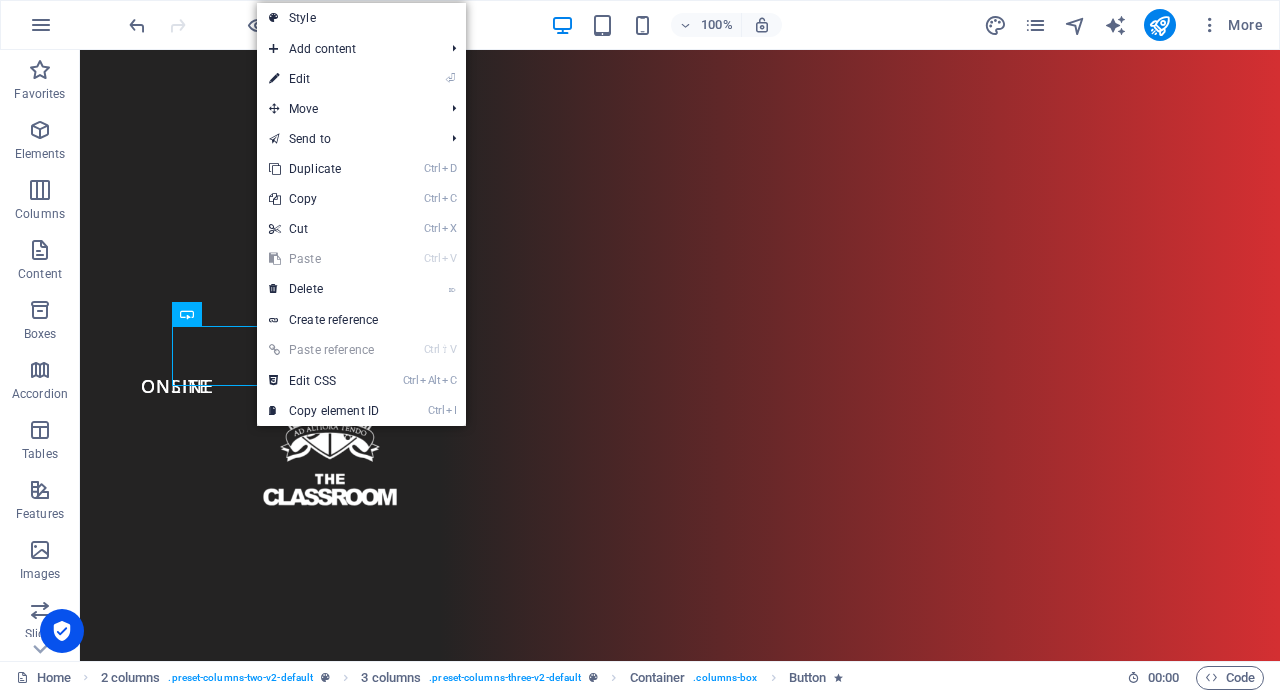click on "⏎  Edit" at bounding box center [324, 79] 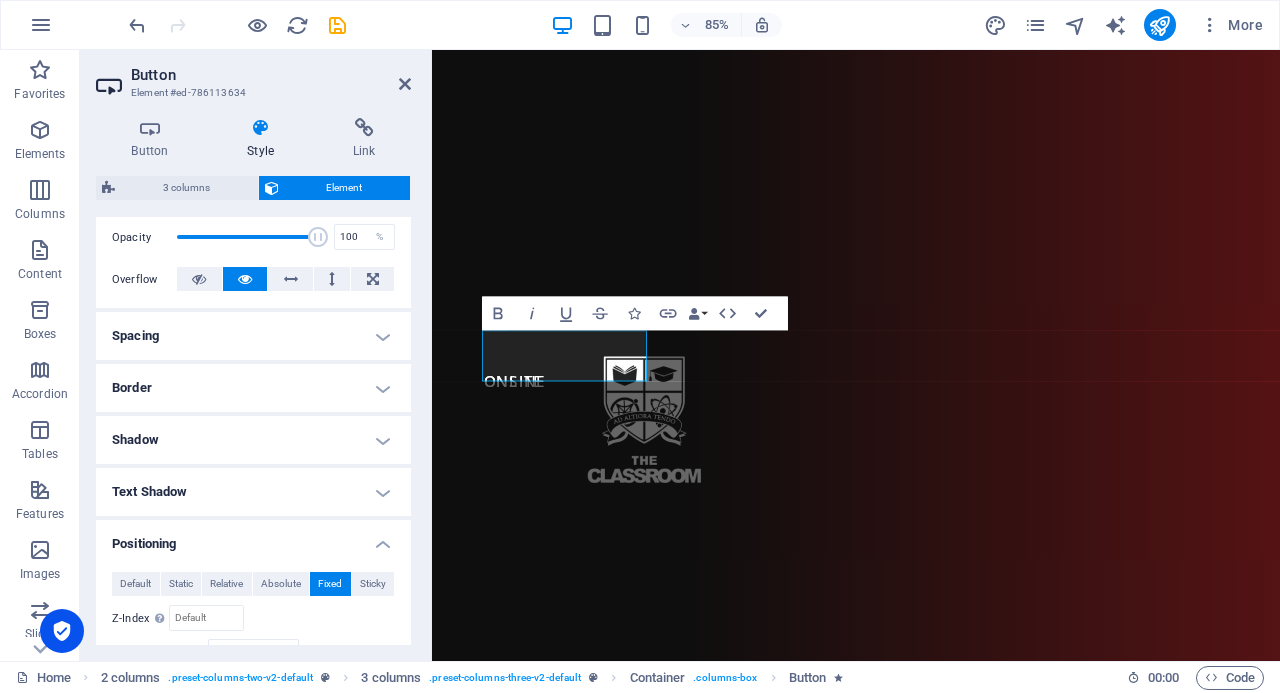 scroll, scrollTop: 400, scrollLeft: 0, axis: vertical 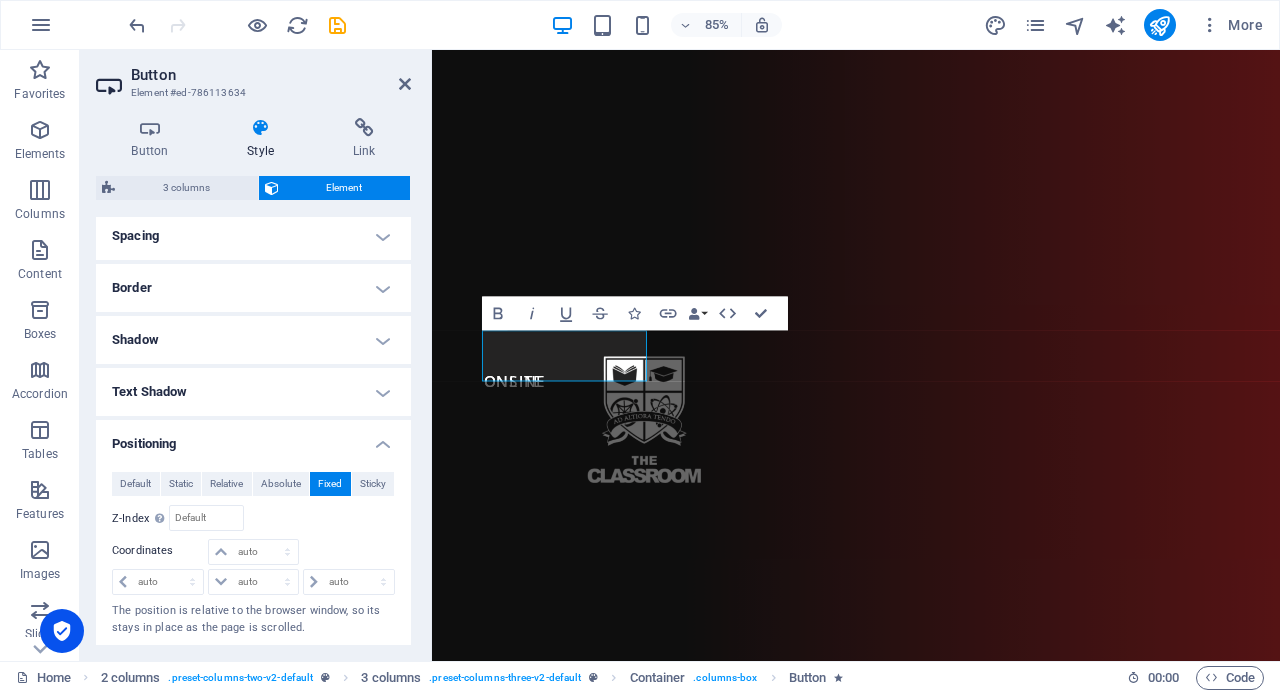 click on "Text Shadow" at bounding box center [253, 392] 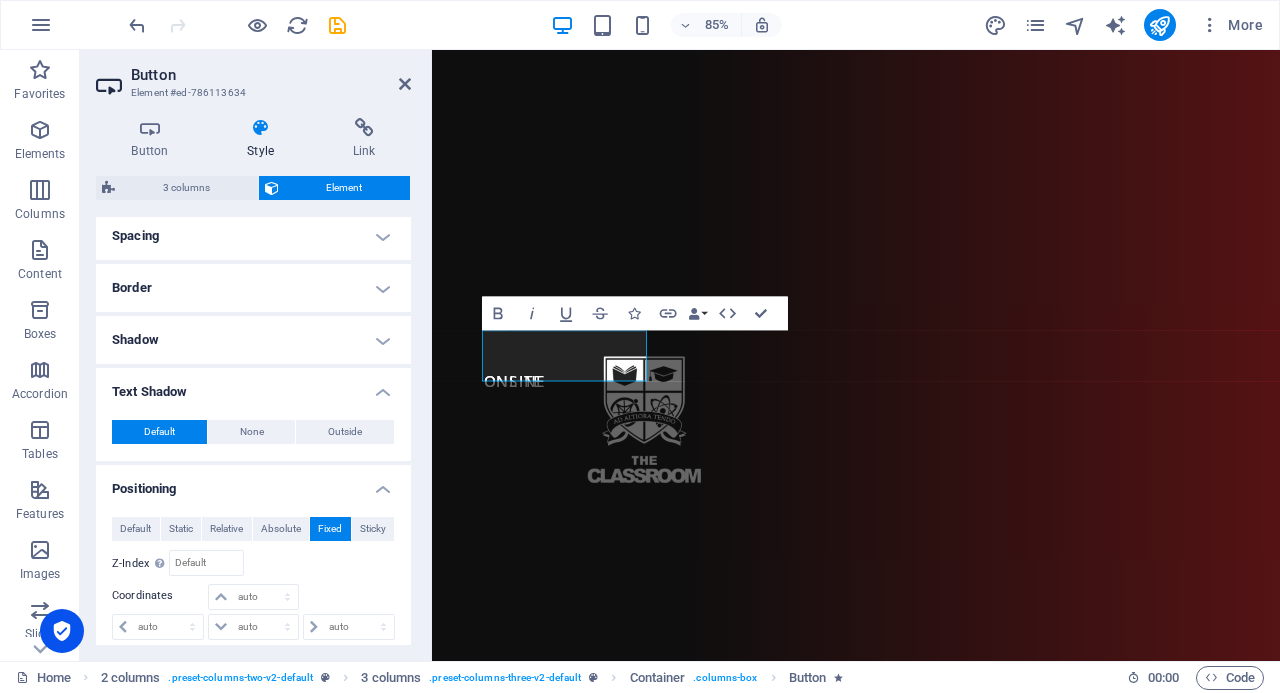 scroll, scrollTop: 500, scrollLeft: 0, axis: vertical 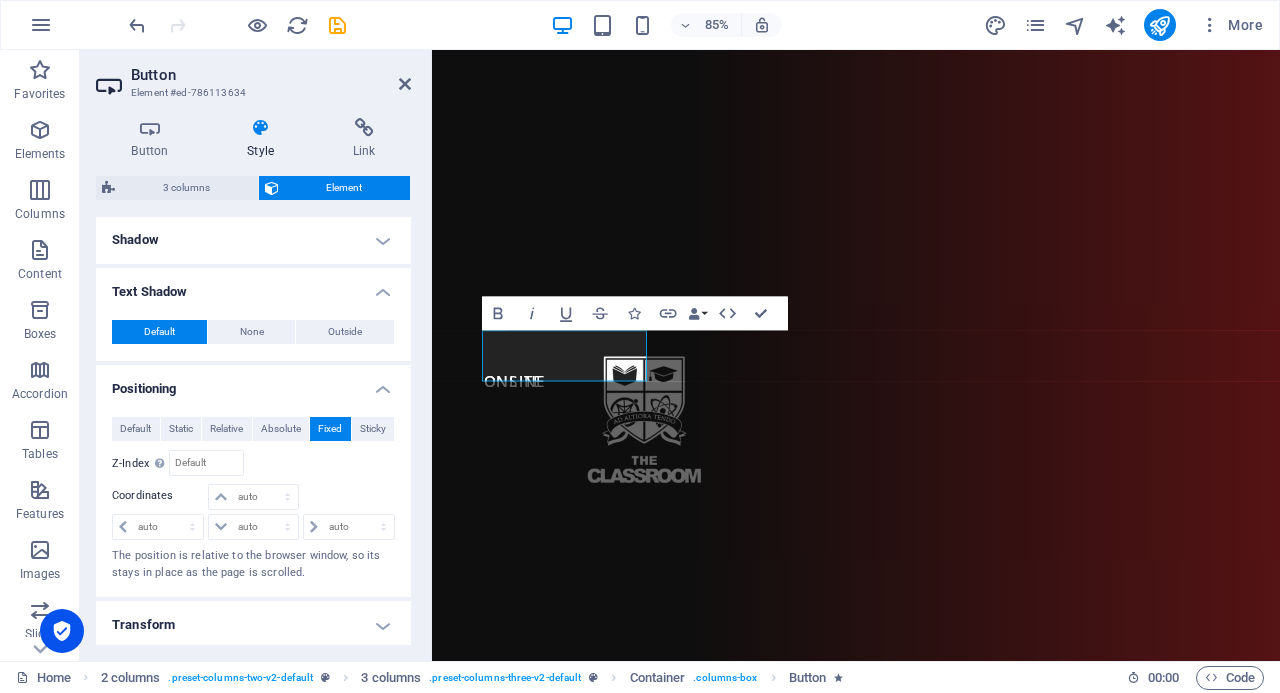 click on "Shadow" at bounding box center (253, 240) 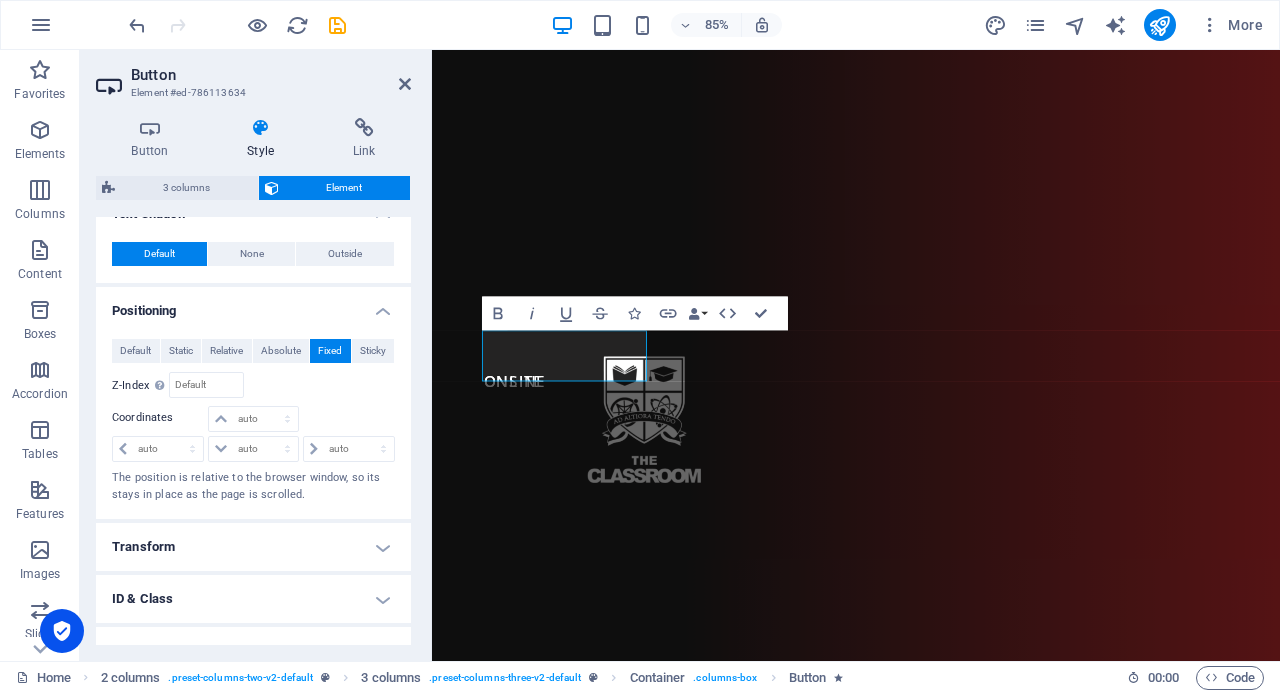 scroll, scrollTop: 702, scrollLeft: 0, axis: vertical 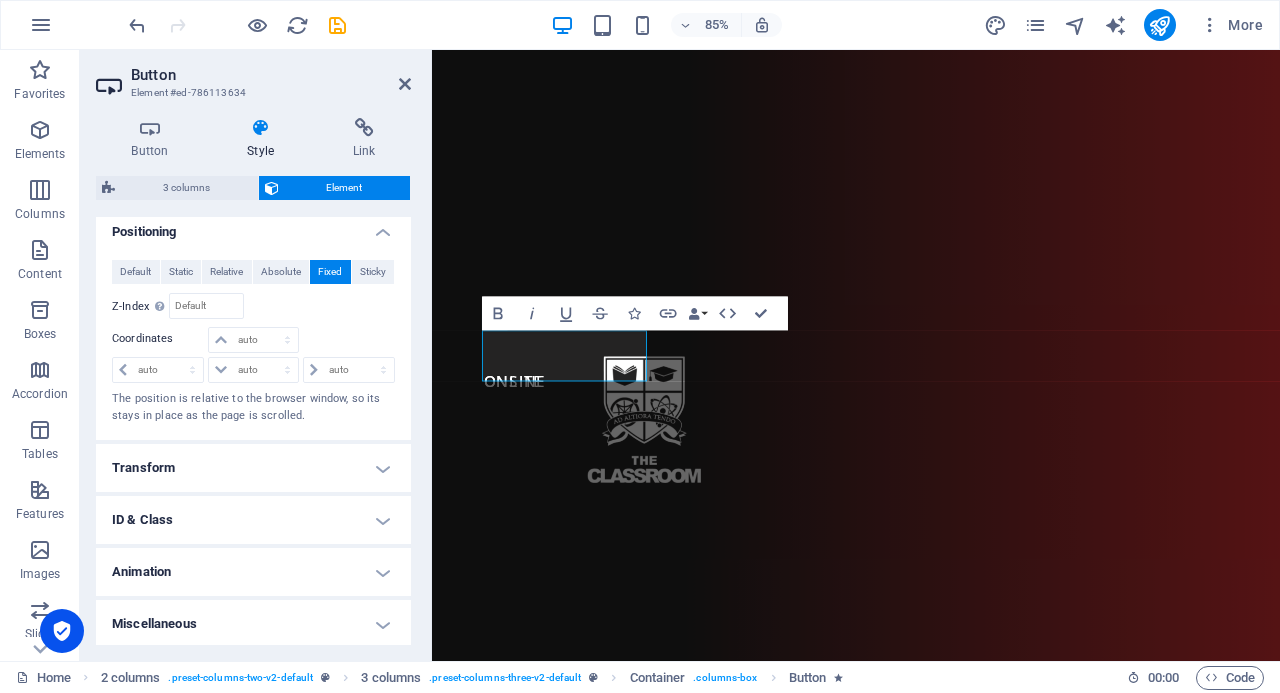 click on "Animation" at bounding box center [253, 572] 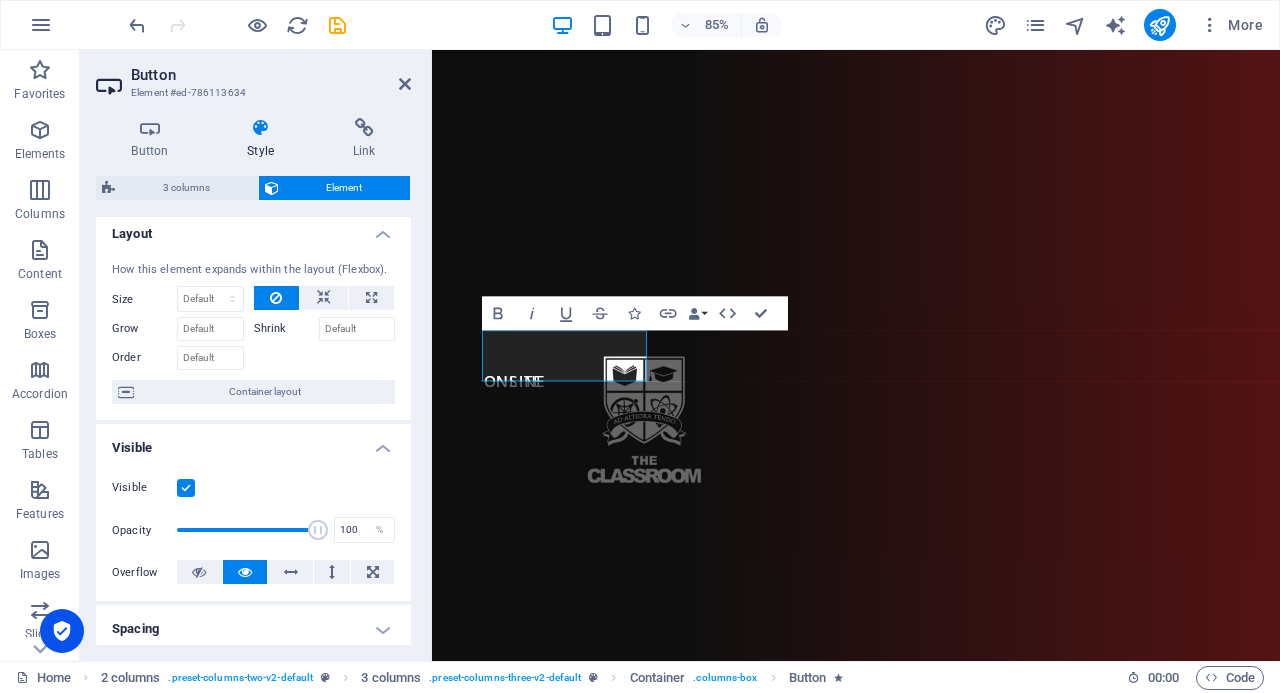 scroll, scrollTop: 0, scrollLeft: 0, axis: both 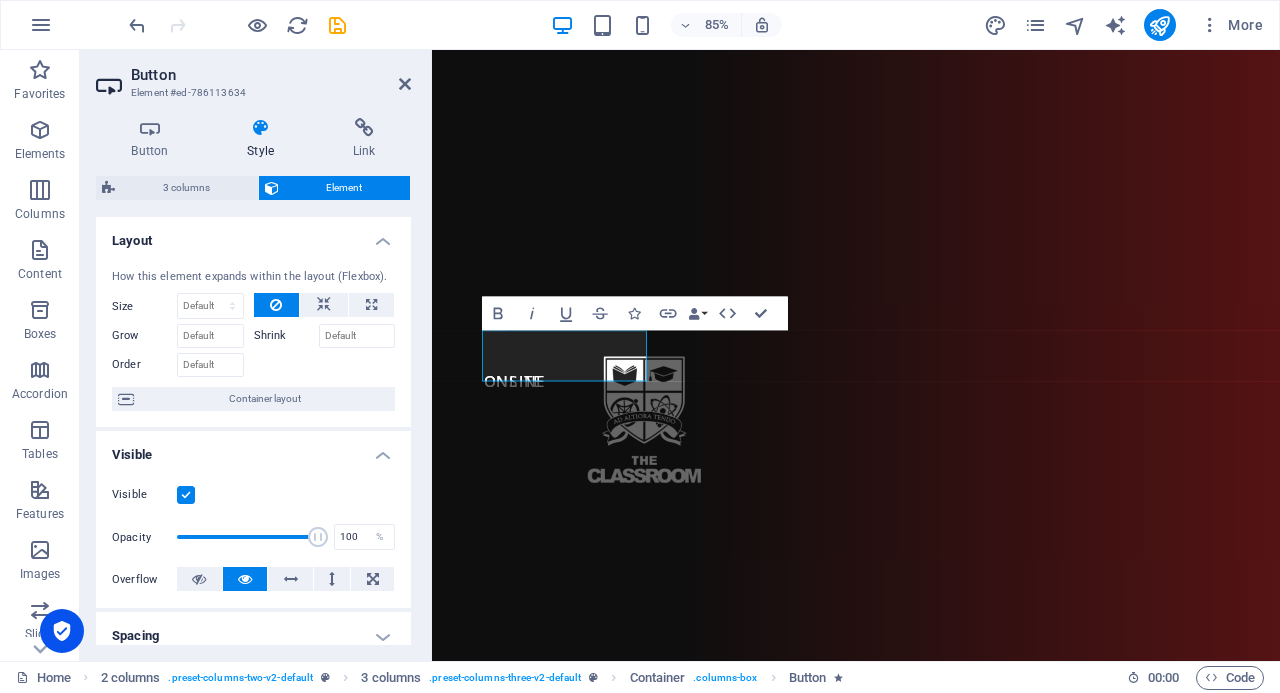 drag, startPoint x: 408, startPoint y: 87, endPoint x: 349, endPoint y: 56, distance: 66.64833 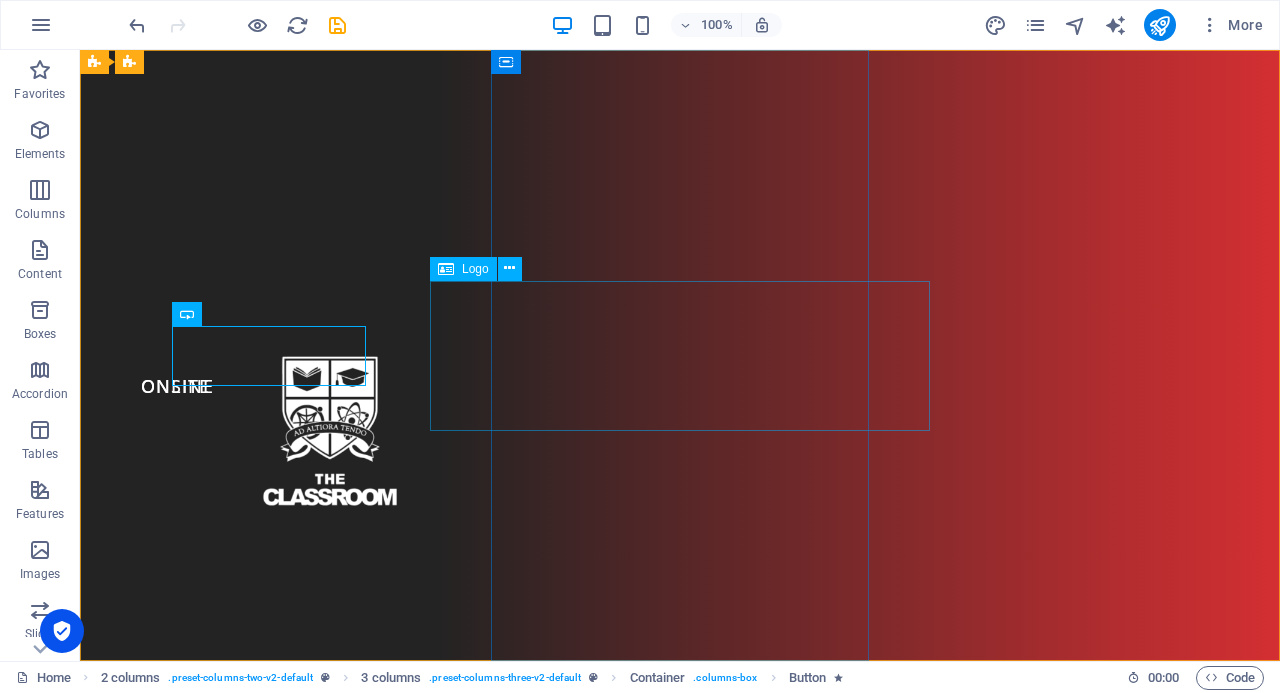 click at bounding box center [509, 268] 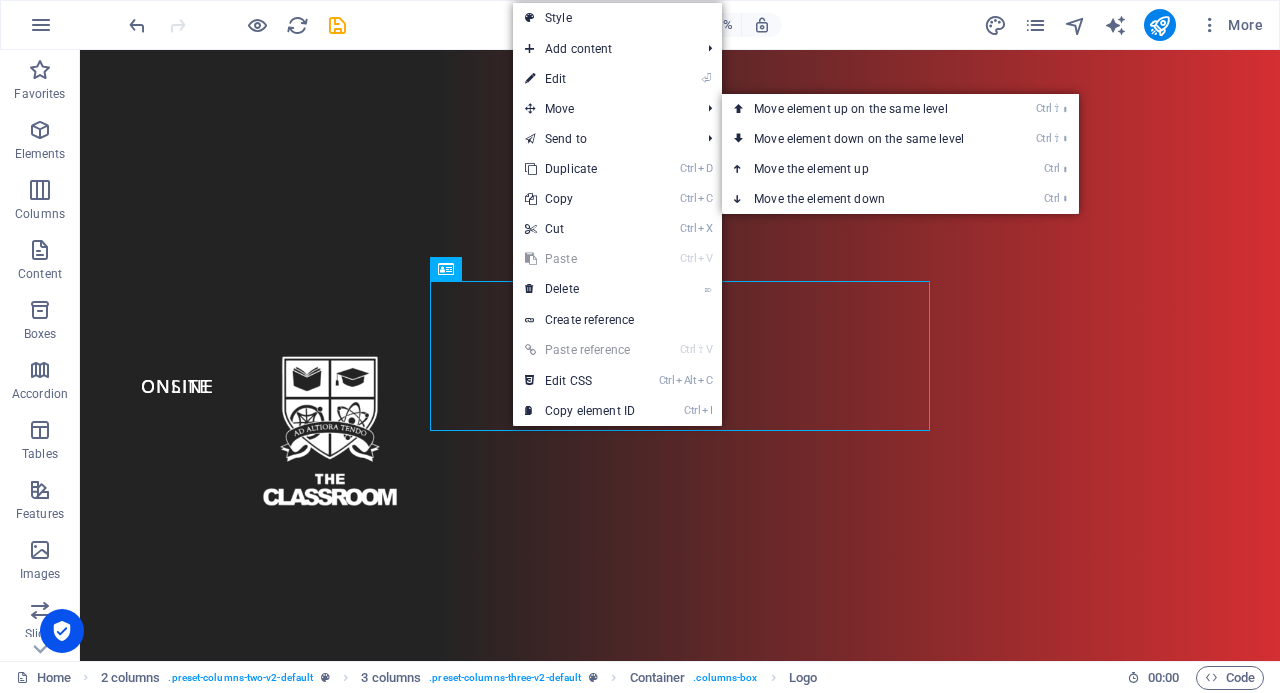 click on "⏎  Edit" at bounding box center [580, 79] 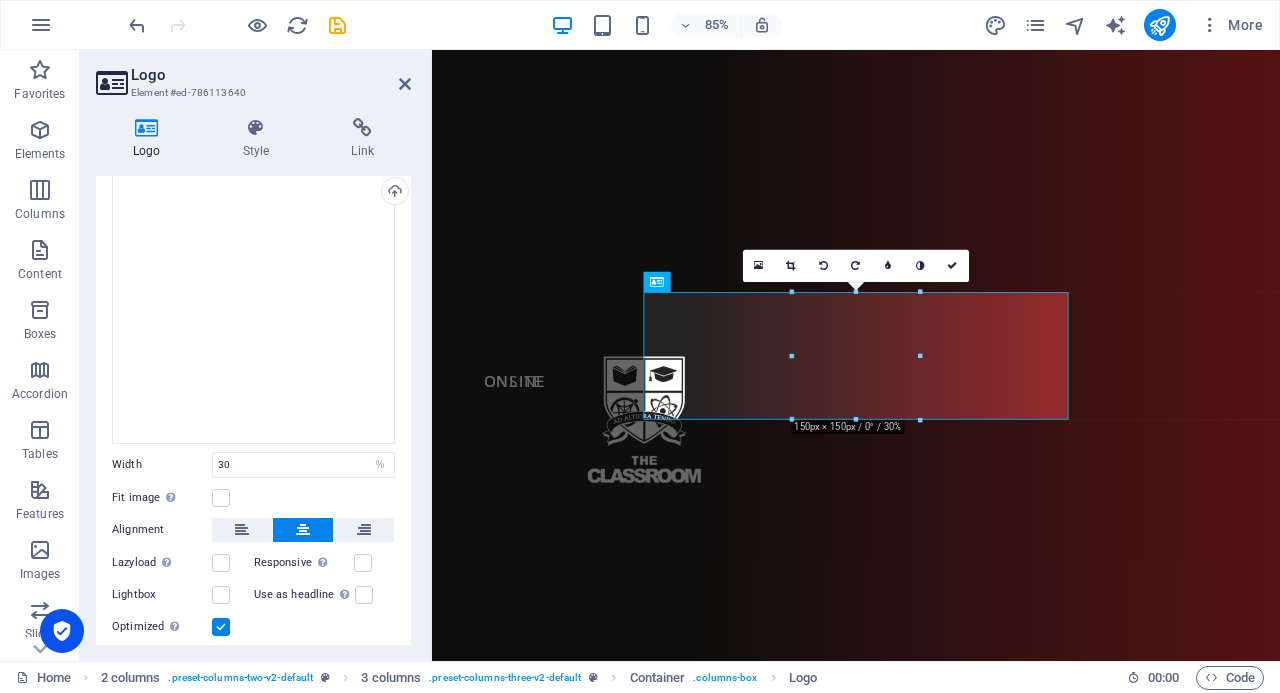 scroll, scrollTop: 156, scrollLeft: 0, axis: vertical 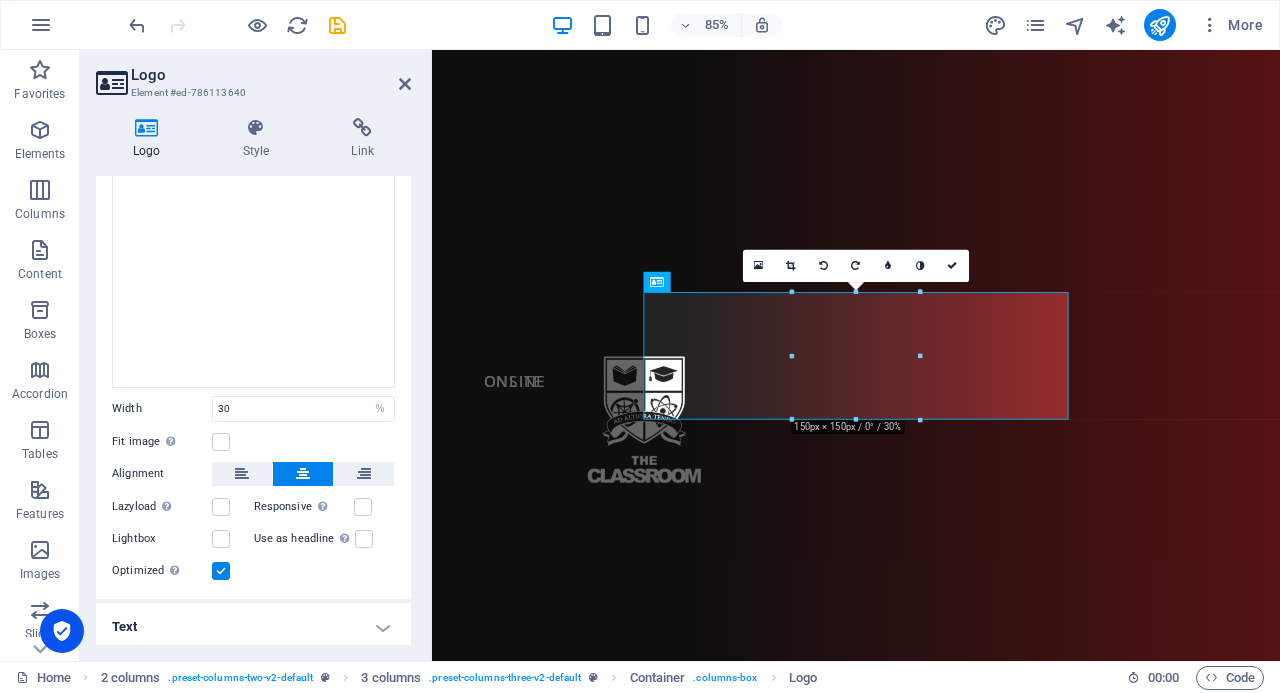 click at bounding box center [256, 128] 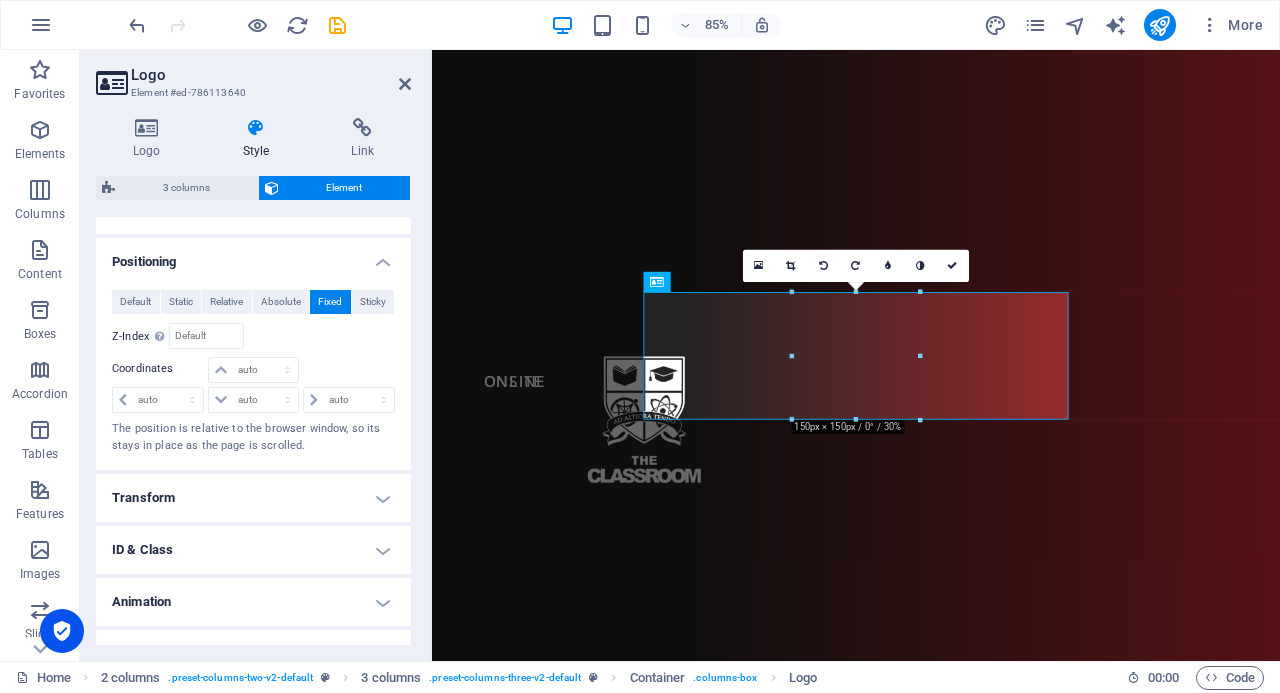 scroll, scrollTop: 612, scrollLeft: 0, axis: vertical 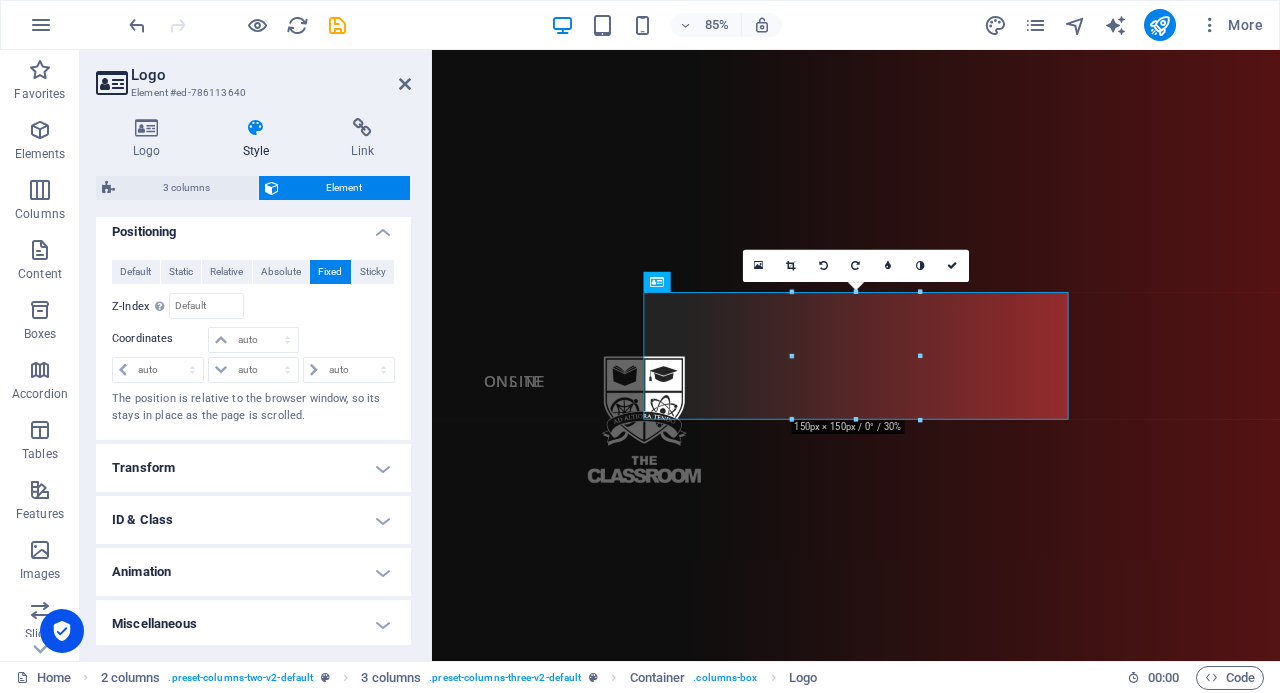 click on "Animation" at bounding box center [253, 572] 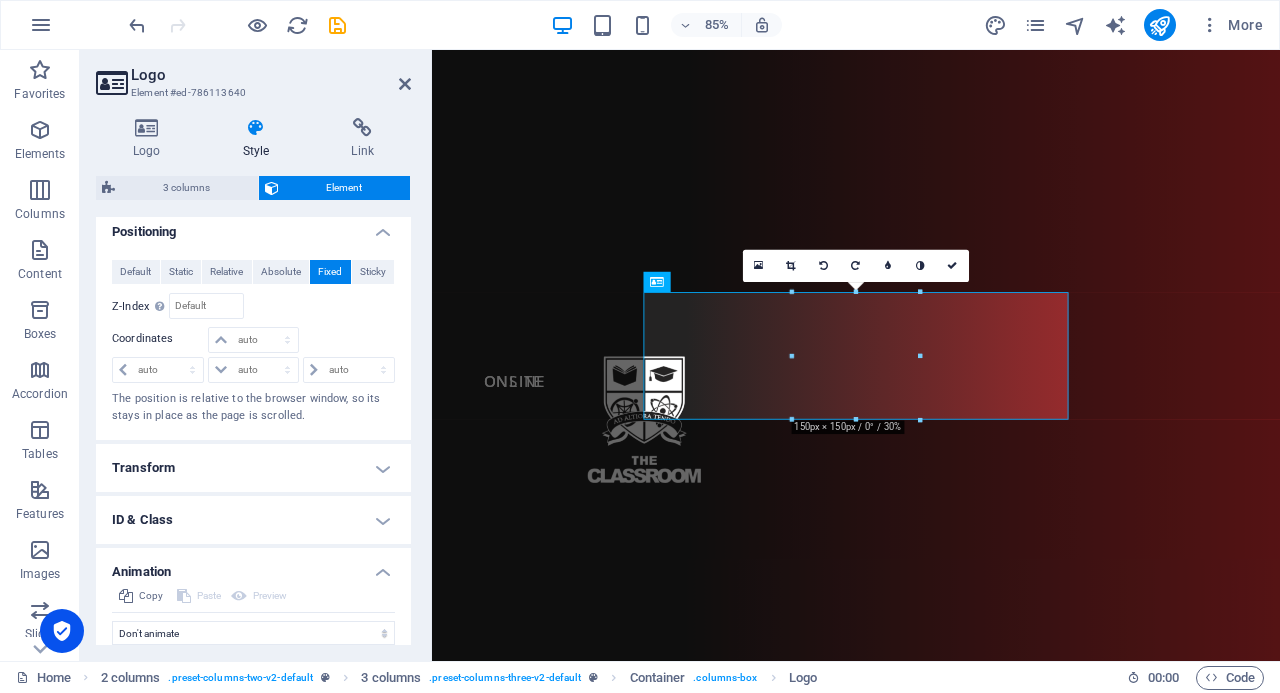 scroll, scrollTop: 676, scrollLeft: 0, axis: vertical 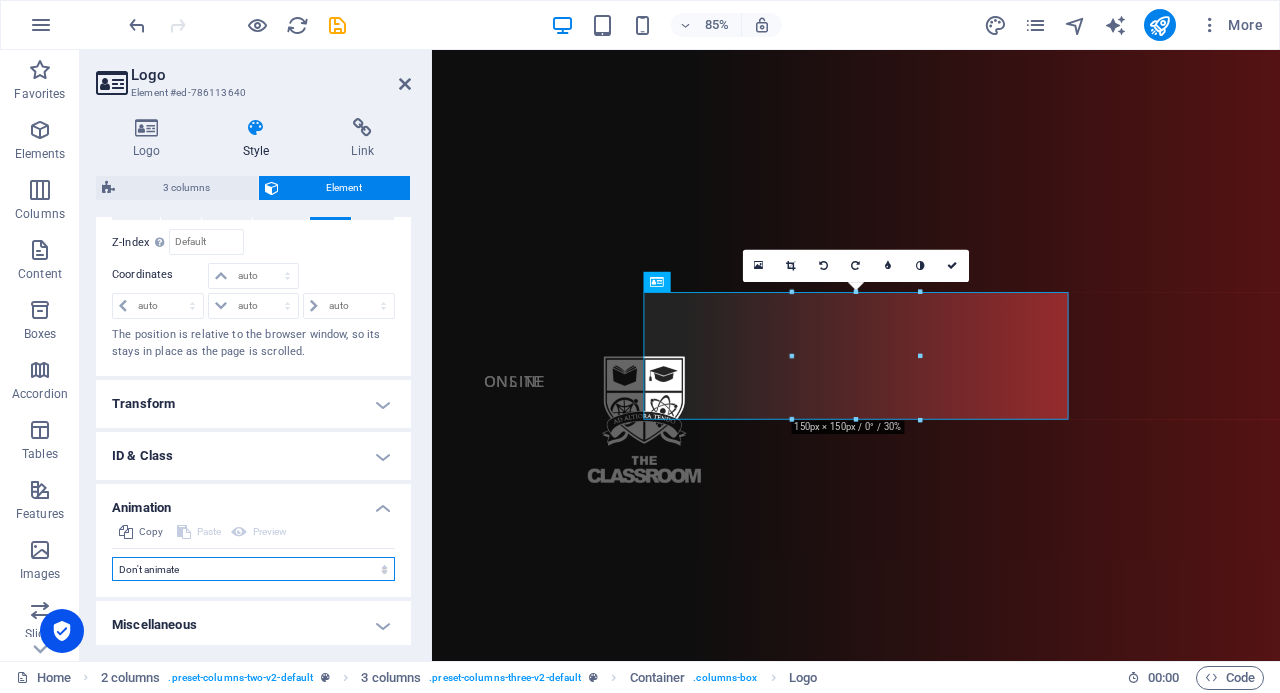 click on "Don't animate Show / Hide Slide up/down Zoom in/out Slide left to right Slide right to left Slide top to bottom Slide bottom to top Pulse Blink Open as overlay" at bounding box center [253, 569] 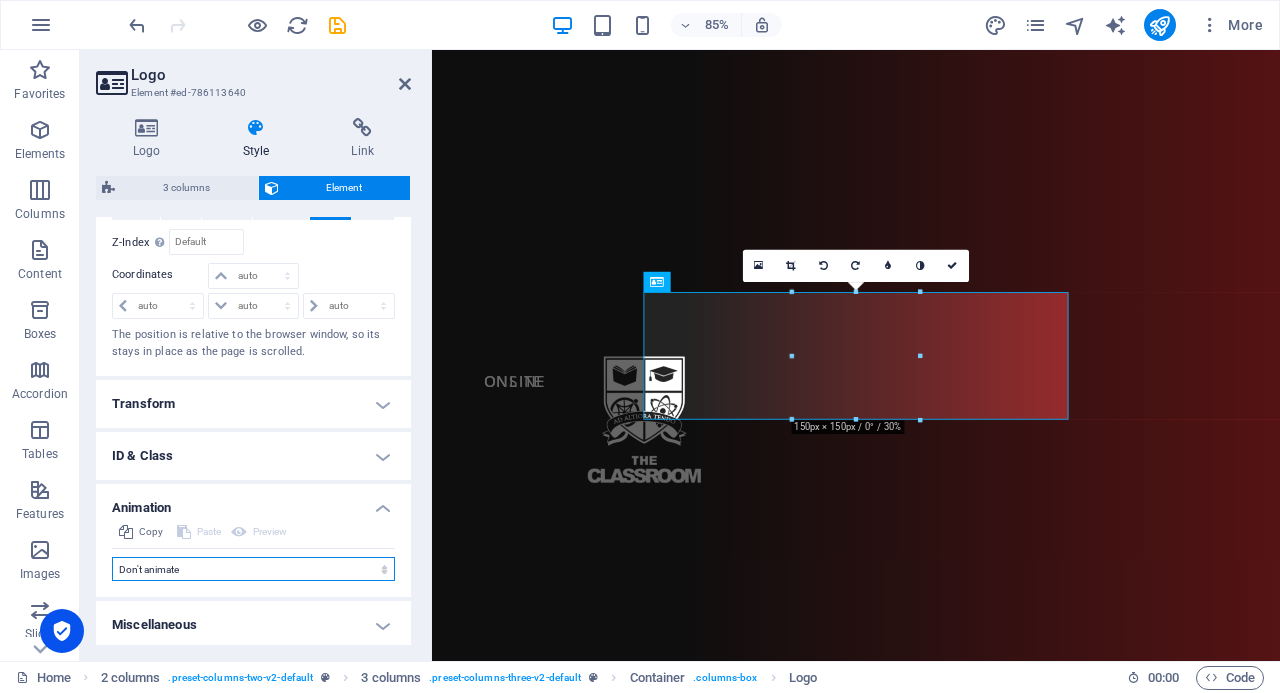 select on "pulse" 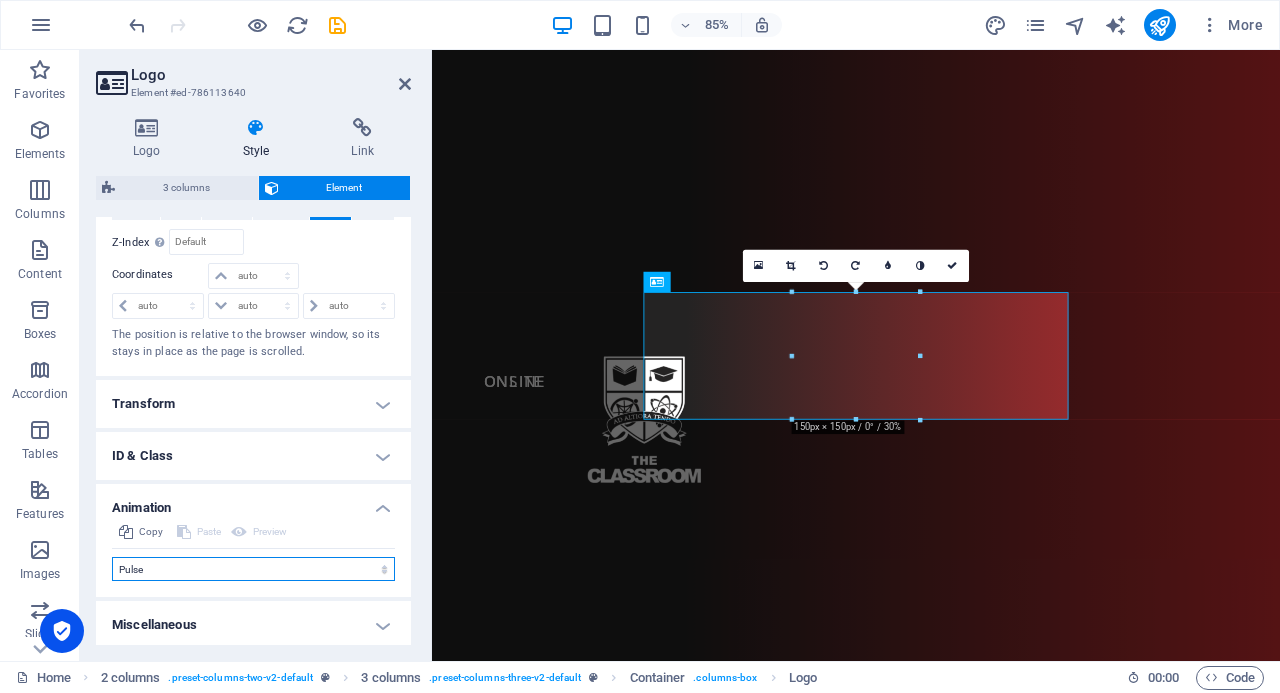 click on "Don't animate Show / Hide Slide up/down Zoom in/out Slide left to right Slide right to left Slide top to bottom Slide bottom to top Pulse Blink Open as overlay" at bounding box center (253, 569) 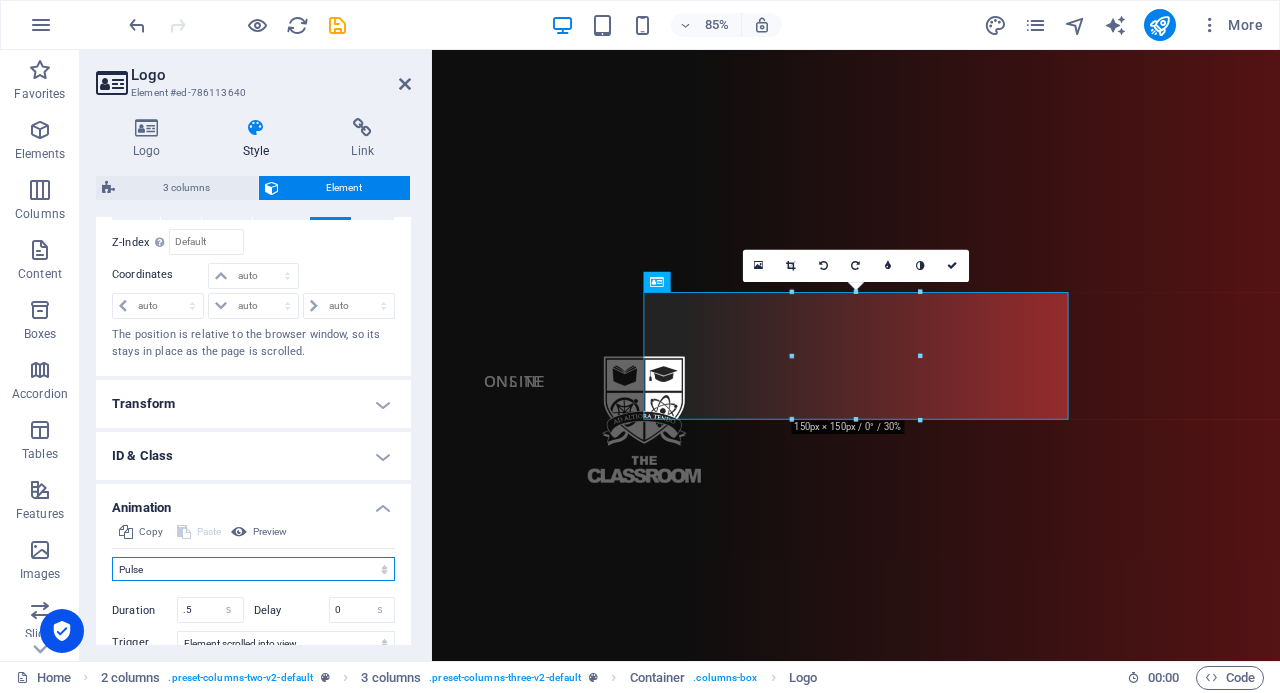click on "Don't animate Show / Hide Slide up/down Zoom in/out Slide left to right Slide right to left Slide top to bottom Slide bottom to top Pulse Blink Open as overlay" at bounding box center (253, 569) 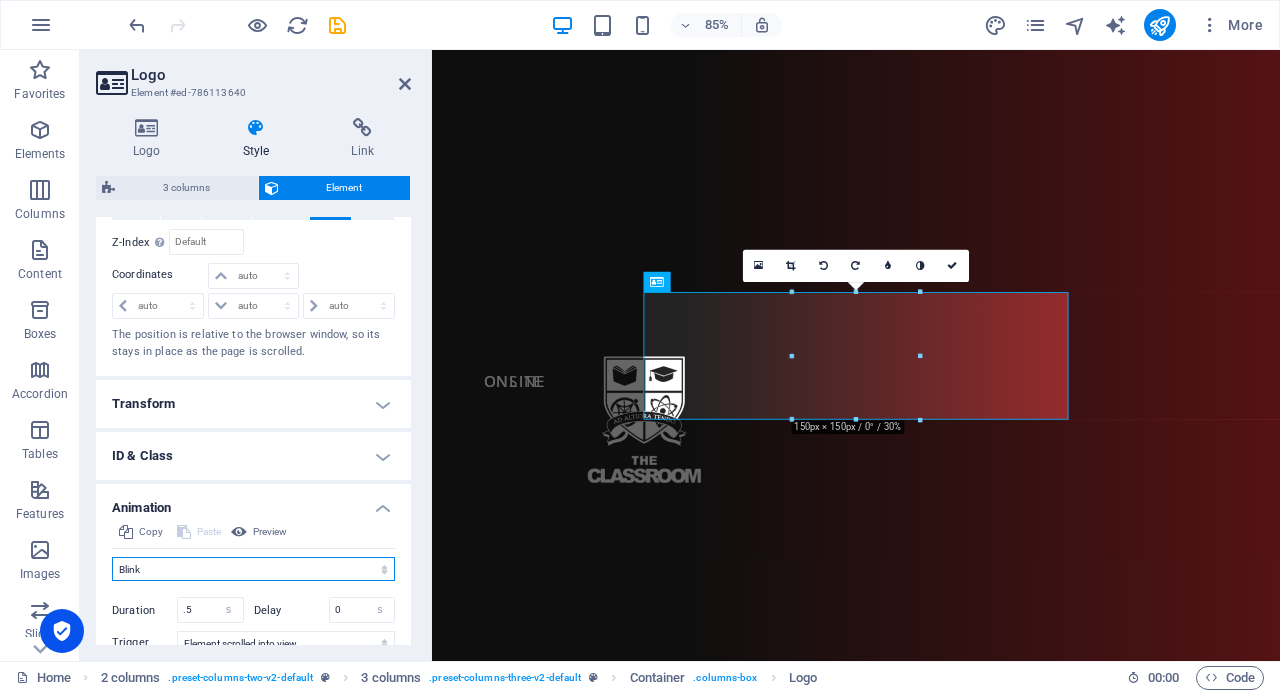 click on "Don't animate Show / Hide Slide up/down Zoom in/out Slide left to right Slide right to left Slide top to bottom Slide bottom to top Pulse Blink Open as overlay" at bounding box center [253, 569] 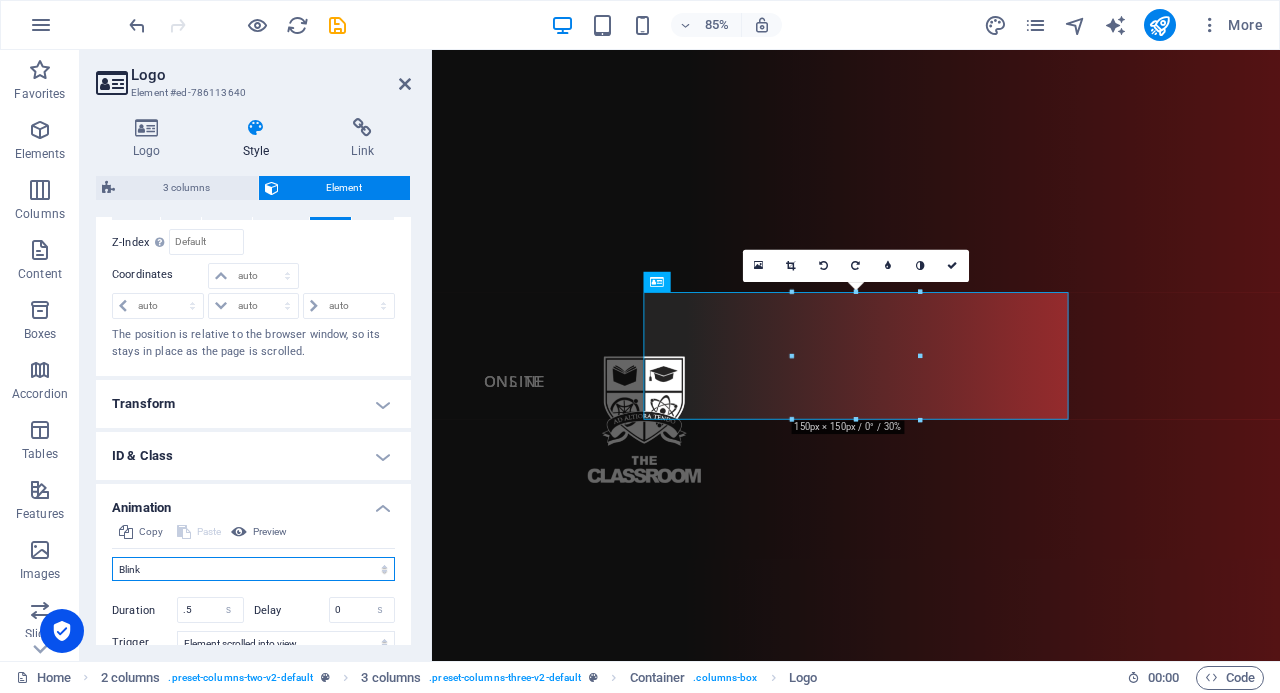 click on "Don't animate Show / Hide Slide up/down Zoom in/out Slide left to right Slide right to left Slide top to bottom Slide bottom to top Pulse Blink Open as overlay" at bounding box center (253, 569) 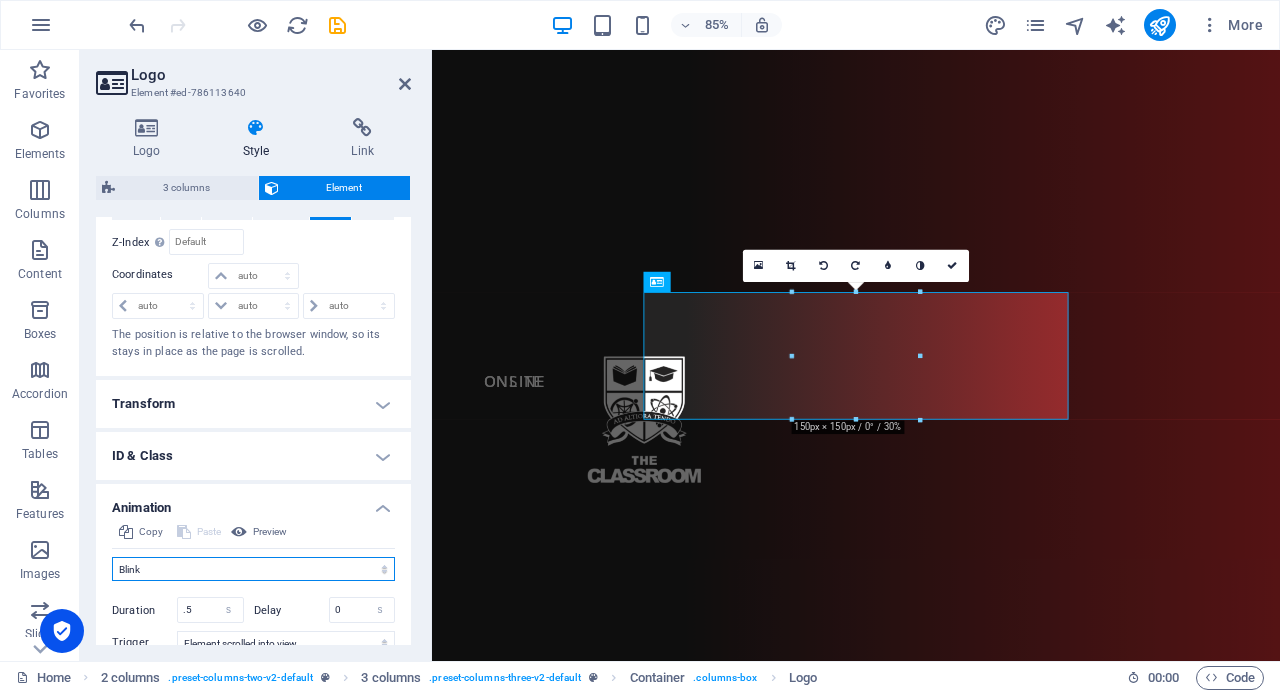 select on "move-bottom-to-top" 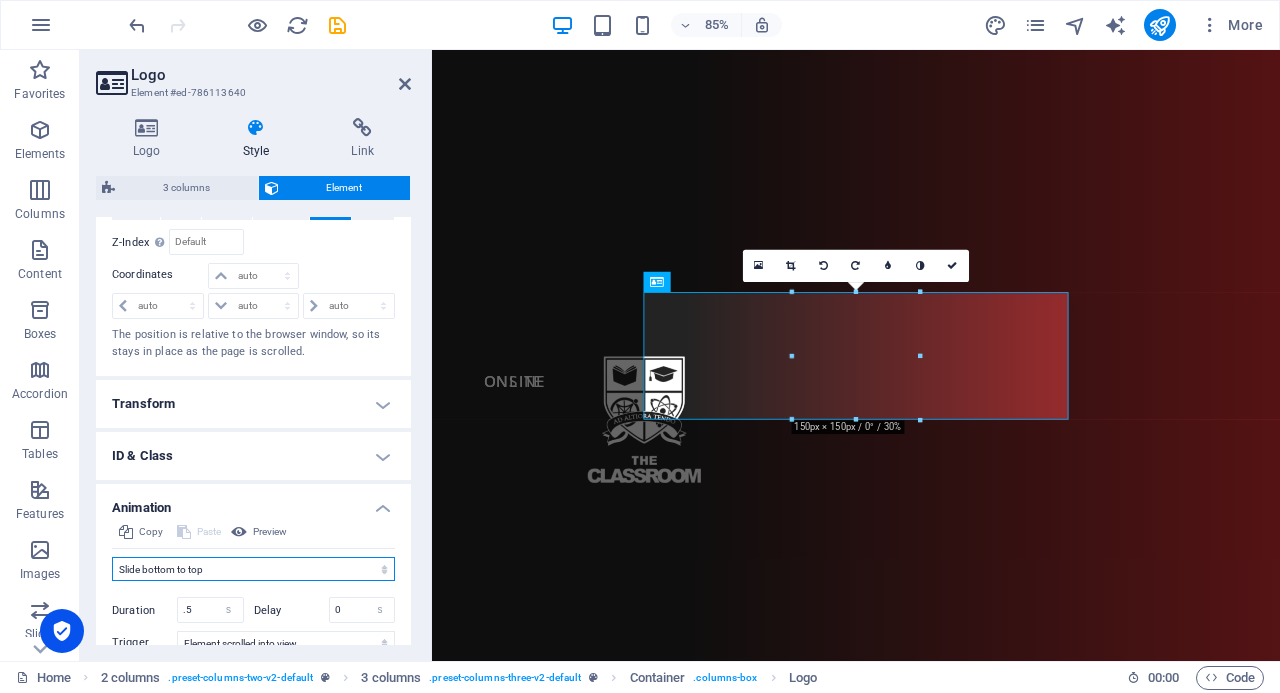 click on "Don't animate Show / Hide Slide up/down Zoom in/out Slide left to right Slide right to left Slide top to bottom Slide bottom to top Pulse Blink Open as overlay" at bounding box center [253, 569] 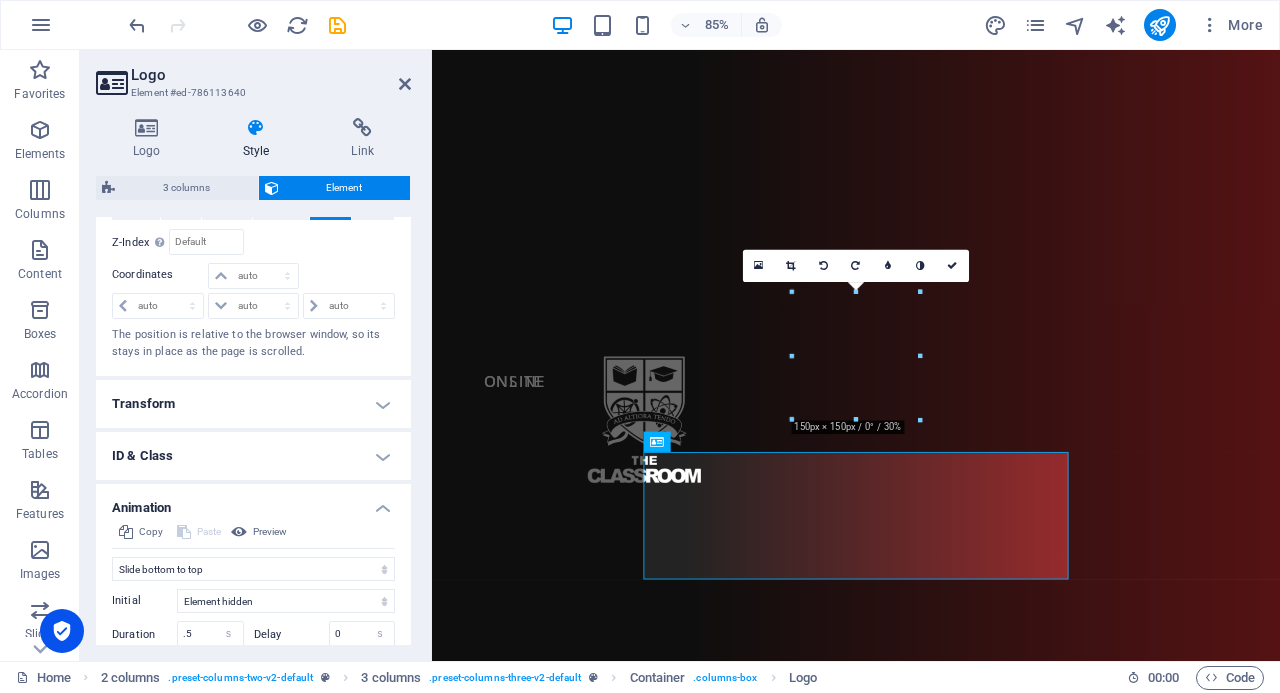 click at bounding box center [405, 84] 